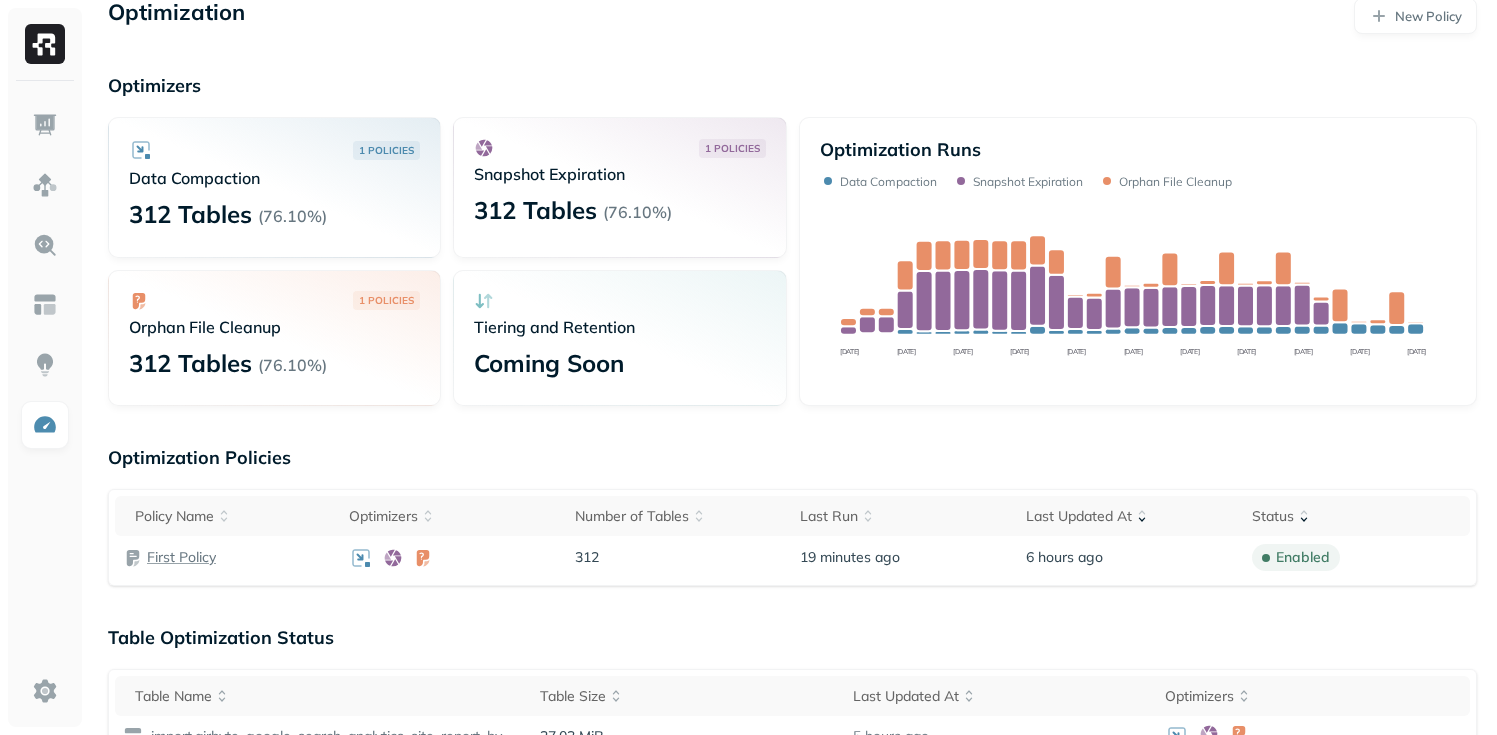 scroll, scrollTop: 27, scrollLeft: 0, axis: vertical 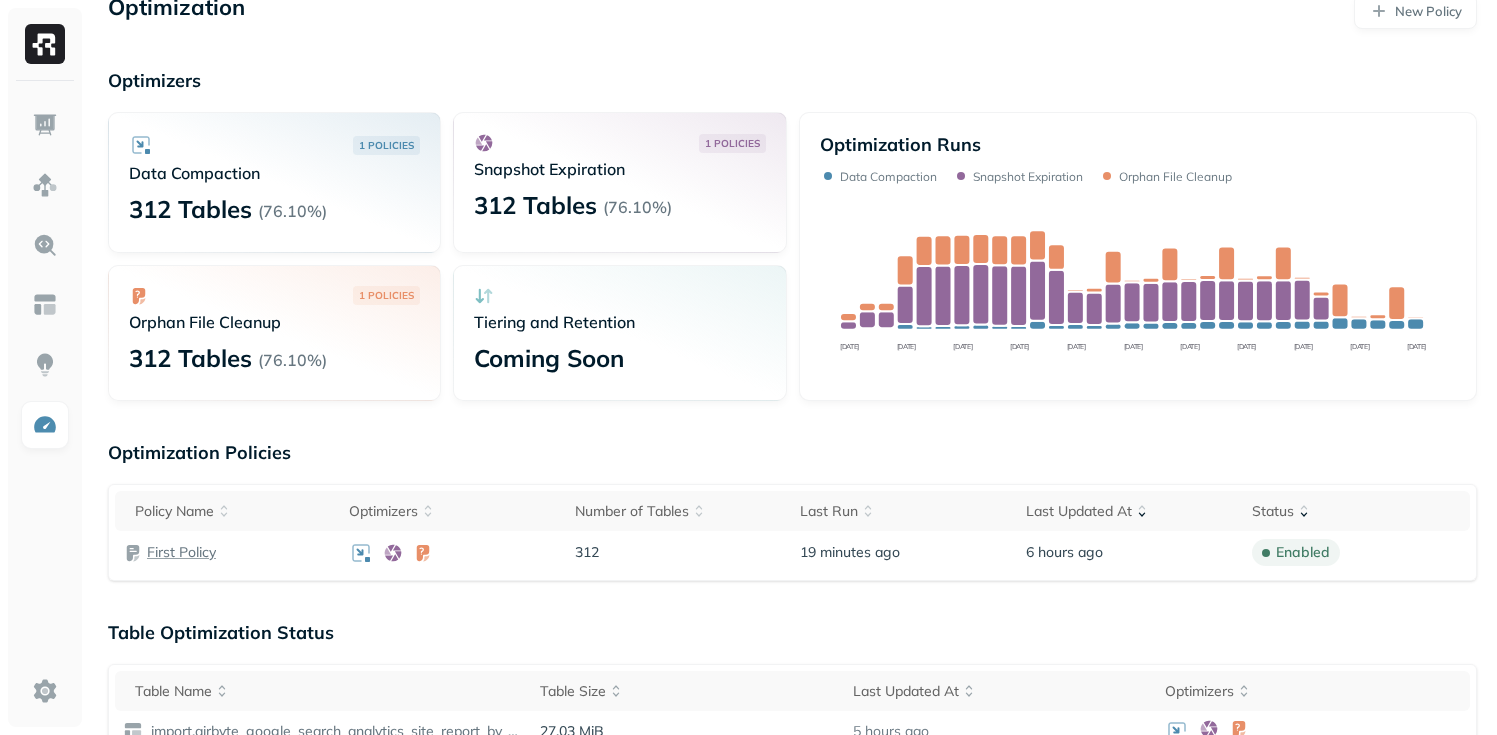 click on "Table Optimization Status" at bounding box center [792, 632] 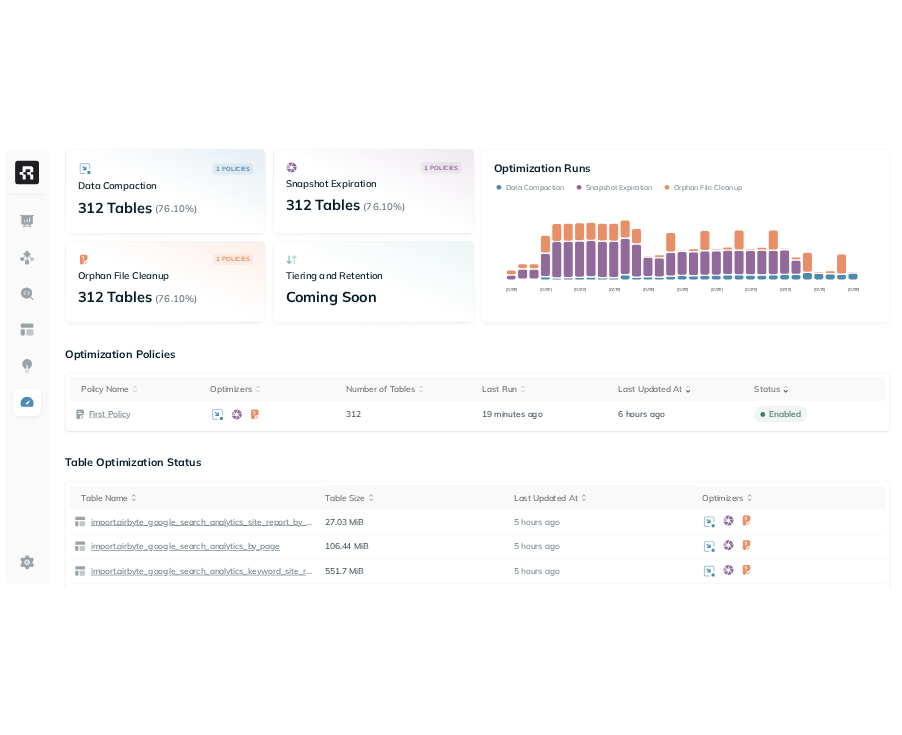 scroll, scrollTop: 128, scrollLeft: 0, axis: vertical 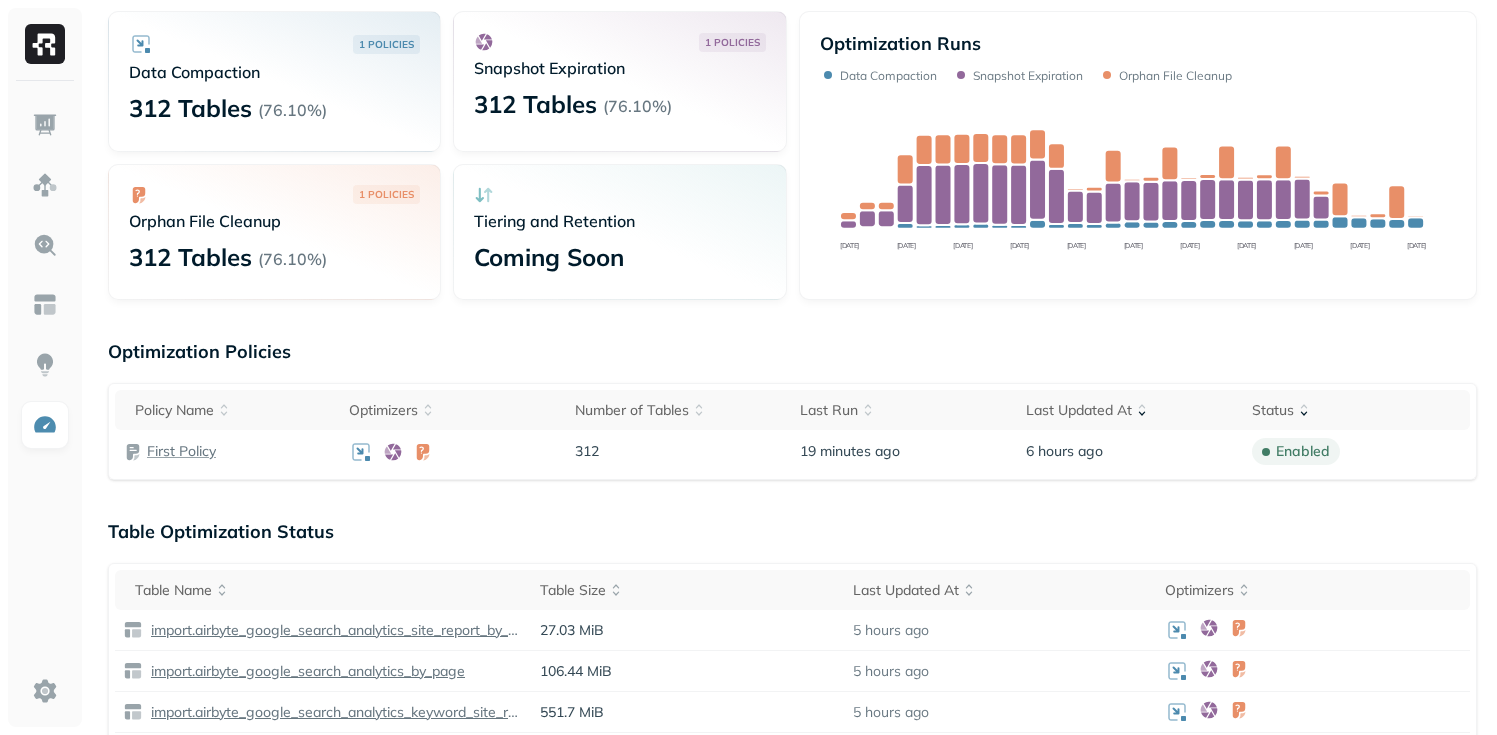 click on "Optimization New Policy Optimizers 1   POLICIES Data Compaction 312   Tables ( 76.10% ) 1   POLICIES Snapshot Expiration 312   Tables ( 76.10% ) 1   POLICIES Orphan File Cleanup 312   Tables ( 76.10% ) Tiering and Retention Coming Soon Optimization Runs Data Compaction Snapshot Expiration Orphan File Cleanup [DATE] Jun [DATE] Jun [DATE] Jun [DATE] Jun [DATE] [DATE] [DATE] Optimization Policies Policy Name Optimizers Number of Tables Last Run Last Updated At Status First Policy 312 19 minutes ago 6 hours ago enabled Table Optimization Status Table Name Table Size Last Updated At Optimizers import.airbyte_google_search_analytics_site_report_by_page 27.03 MiB 5 hours ago import.airbyte_google_search_analytics_by_page 106.44 MiB 5 hours ago import.airbyte_google_search_analytics_keyword_site_report_by_page 551.7 MiB 5 hours ago import.airbyte_google_search_analytics_site_report_by_site 26.56 MiB 5 hours ago import.airbyte_google_search_analytics_by_device 3.3 MiB 5 hours ago 678.94 MiB 5 hours ago 1 1" at bounding box center (792, 787) 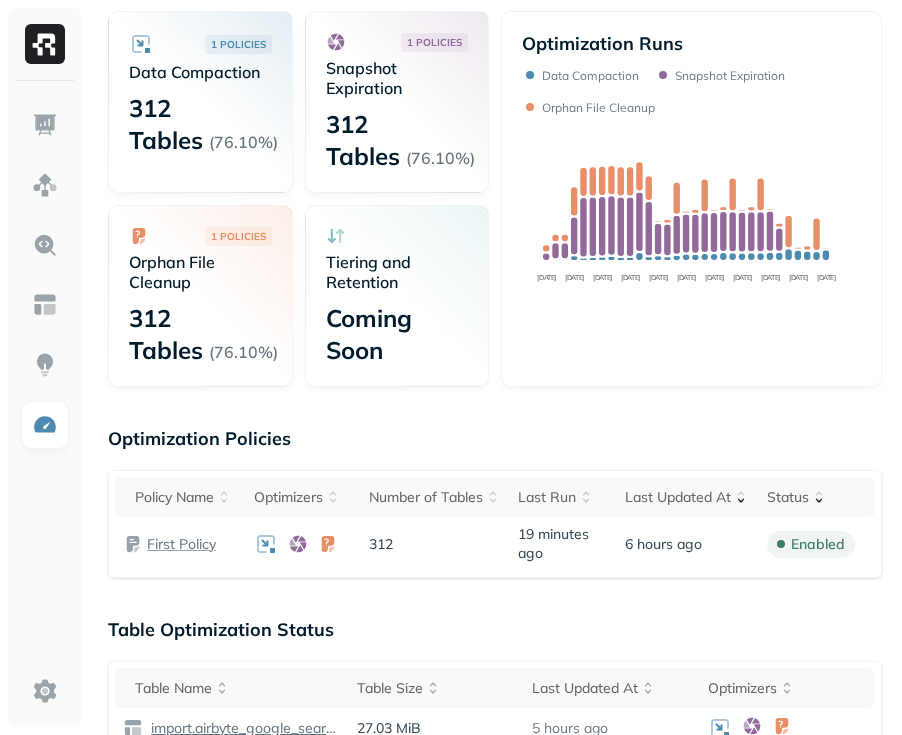 click on "Optimization New Policy Optimizers 1   POLICIES Data Compaction 312   Tables ( 76.10% ) 1   POLICIES Snapshot Expiration 312   Tables ( 76.10% ) 1   POLICIES Orphan File Cleanup 312   Tables ( 76.10% ) Tiering and Retention Coming Soon Optimization Runs Data Compaction Snapshot Expiration Orphan File Cleanup [DATE] Jun [DATE] Jun [DATE] Jun [DATE] Jun [DATE] [DATE] [DATE] Optimization Policies Policy Name Optimizers Number of Tables Last Run Last Updated At Status First Policy 312 19 minutes ago 6 hours ago enabled Table Optimization Status Table Name Table Size Last Updated At Optimizers import.airbyte_google_search_analytics_site_report_by_page 27.03 MiB 5 hours ago import.airbyte_google_search_analytics_by_page 106.44 MiB 5 hours ago import.airbyte_google_search_analytics_keyword_site_report_by_page 551.7 MiB 5 hours ago import.airbyte_google_search_analytics_site_report_by_site 26.56 MiB 5 hours ago import.airbyte_google_search_analytics_by_device 3.3 MiB 5 hours ago 678.94 MiB 5 hours ago 1 1" at bounding box center (495, 843) 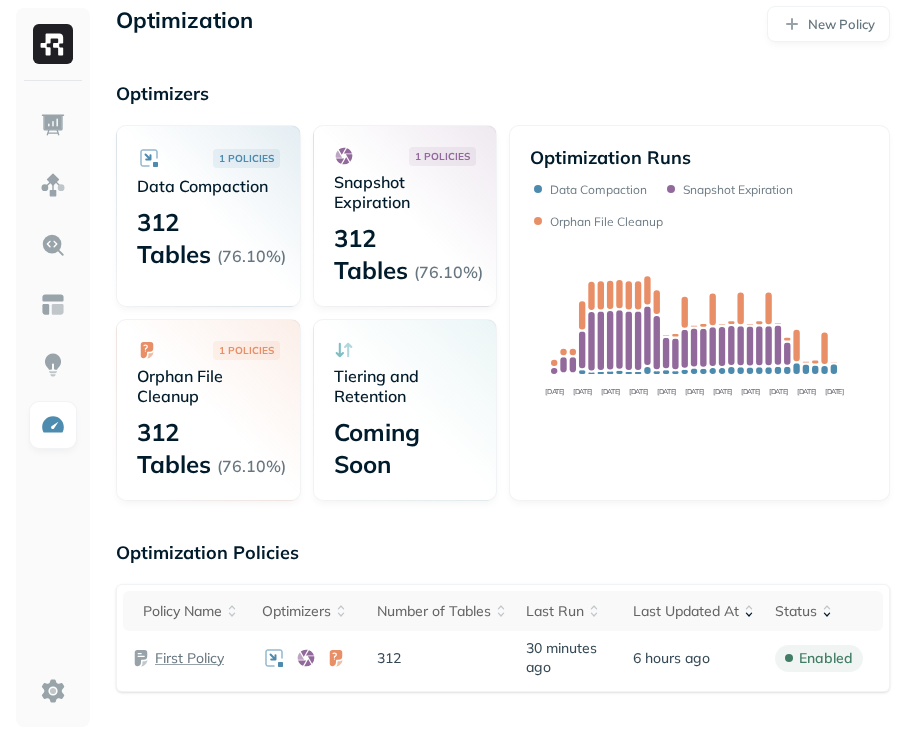 scroll, scrollTop: 0, scrollLeft: 0, axis: both 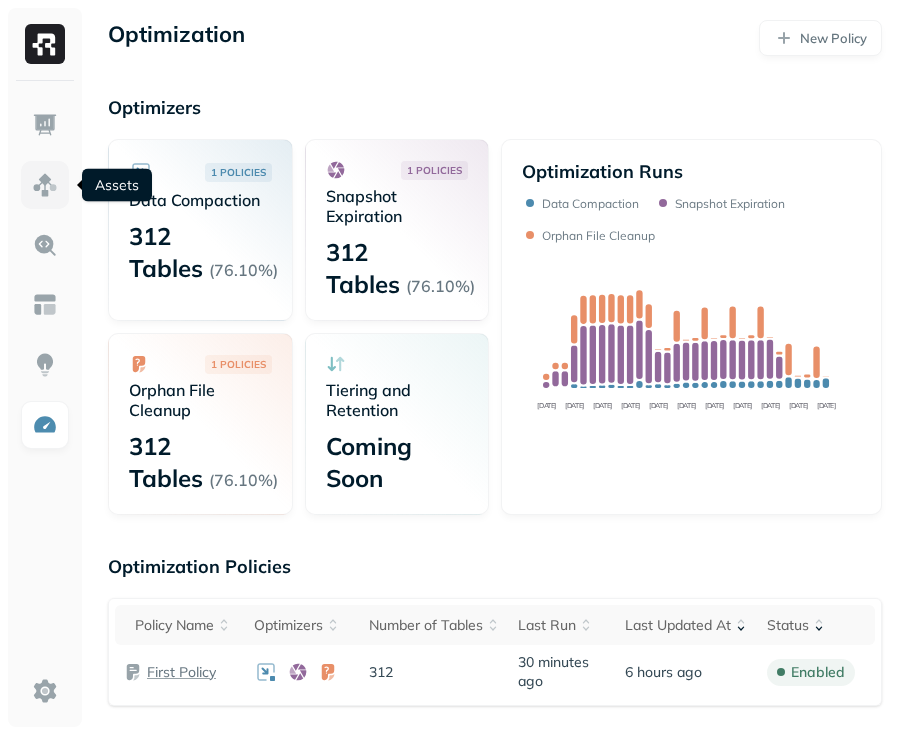 click at bounding box center [45, 185] 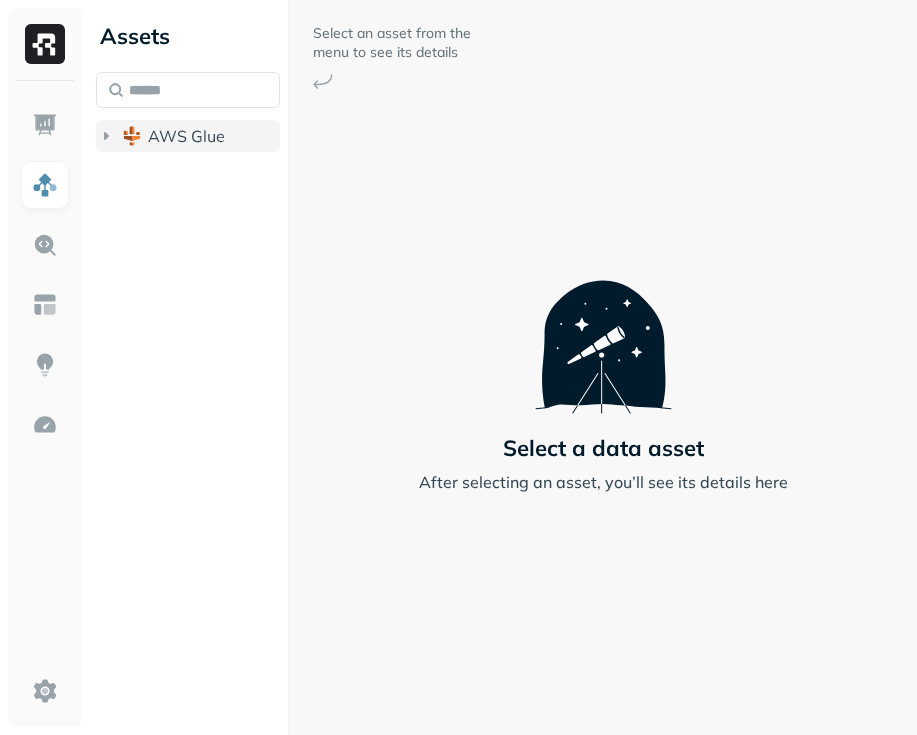 click 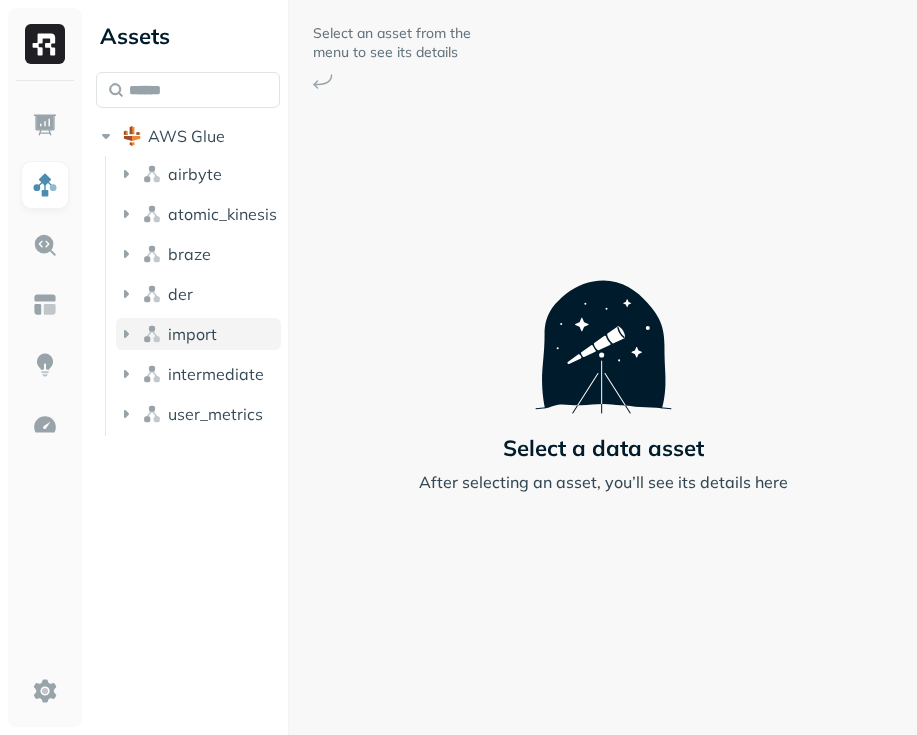 click 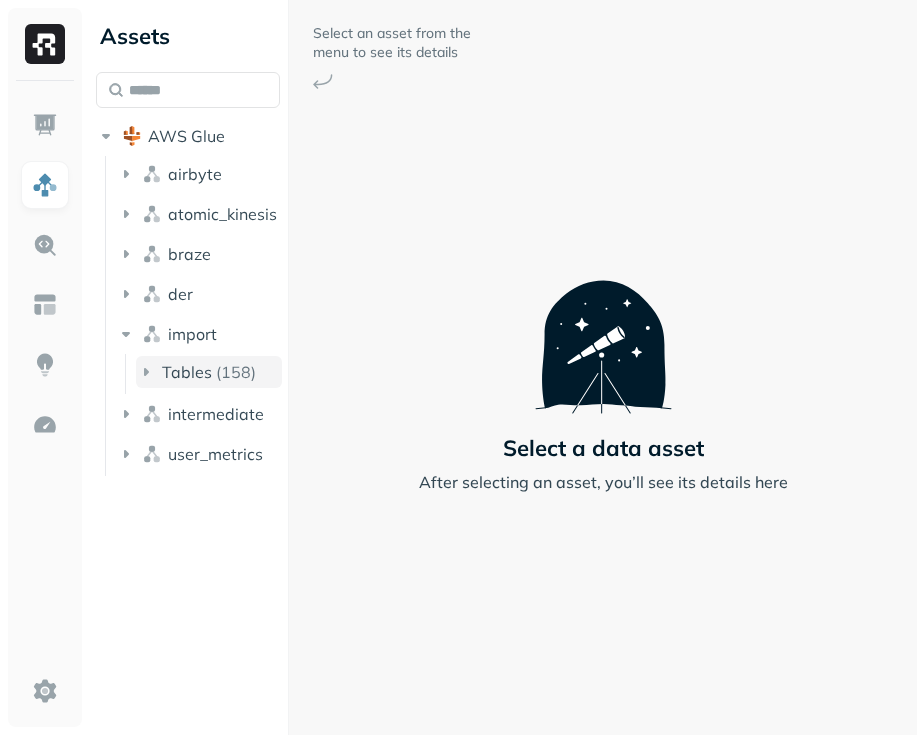 click on "Tables ( 158 )" at bounding box center [209, 372] 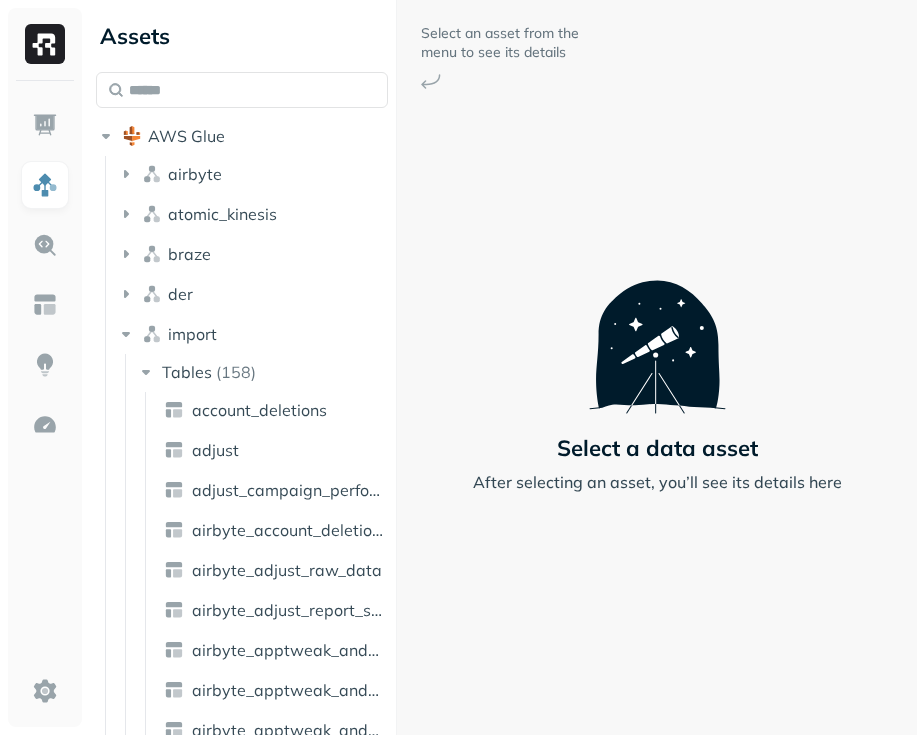 click on "Assets AWS Glue airbyte atomic_kinesis braze der import Tables ( 158 ) account_deletions adjust adjust_campaign_performance airbyte_account_deletions airbyte_adjust_raw_data airbyte_adjust_report_stream airbyte_apptweak_android_keywords airbyte_apptweak_android_ratings_clue airbyte_apptweak_android_ratings_flo airbyte_apptweak_app_metrics_downloads airbyte_apptweak_app_metrics_impressions airbyte_apptweak_app_metrics_product_page_views airbyte_apptweak_app_metrics_redownloads airbyte_apptweak_category_rankings_br airbyte_apptweak_category_rankings_de airbyte_apptweak_category_rankings_fr airbyte_apptweak_category_rankings_mx airbyte_apptweak_category_rankings_uk airbyte_apptweak_category_rankings_us airbyte_apptweak_google_play_metrics_store_analysis airbyte_apptweak_ios_keywords airbyte_apptweak_ios_ratings_clue airbyte_apptweak_ios_ratings_flo airbyte_apptweak_rankings_android_keywords airbyte_apptweak_rankings_ios_keywords airbyte_apptweak_us_android_ratings_clue airbyte_apptweak_us_android_ratings_flo" at bounding box center (502, 367) 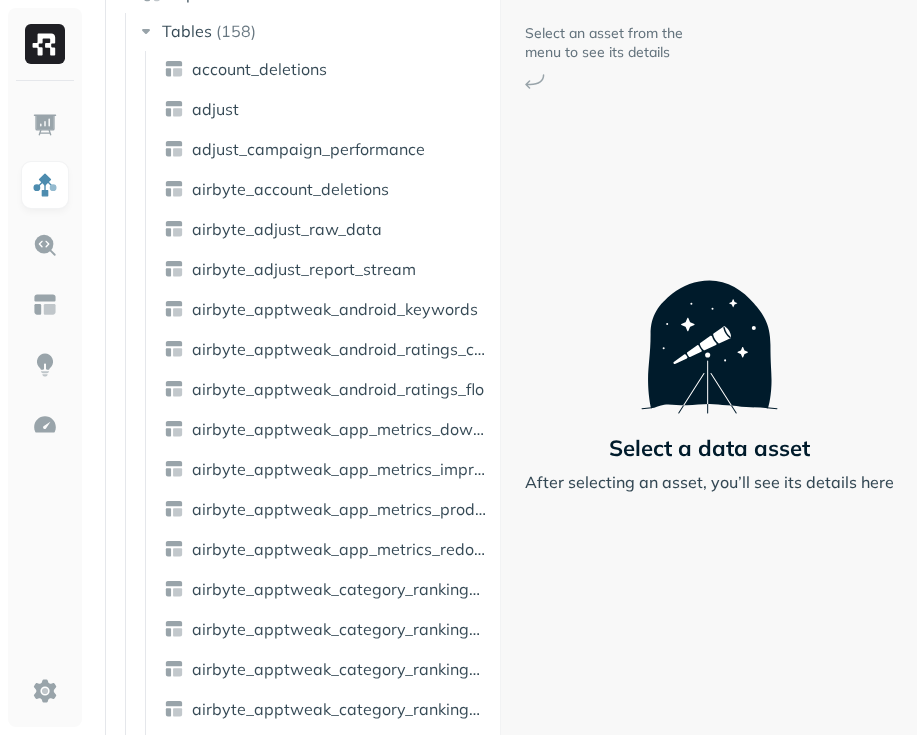 scroll, scrollTop: 347, scrollLeft: 0, axis: vertical 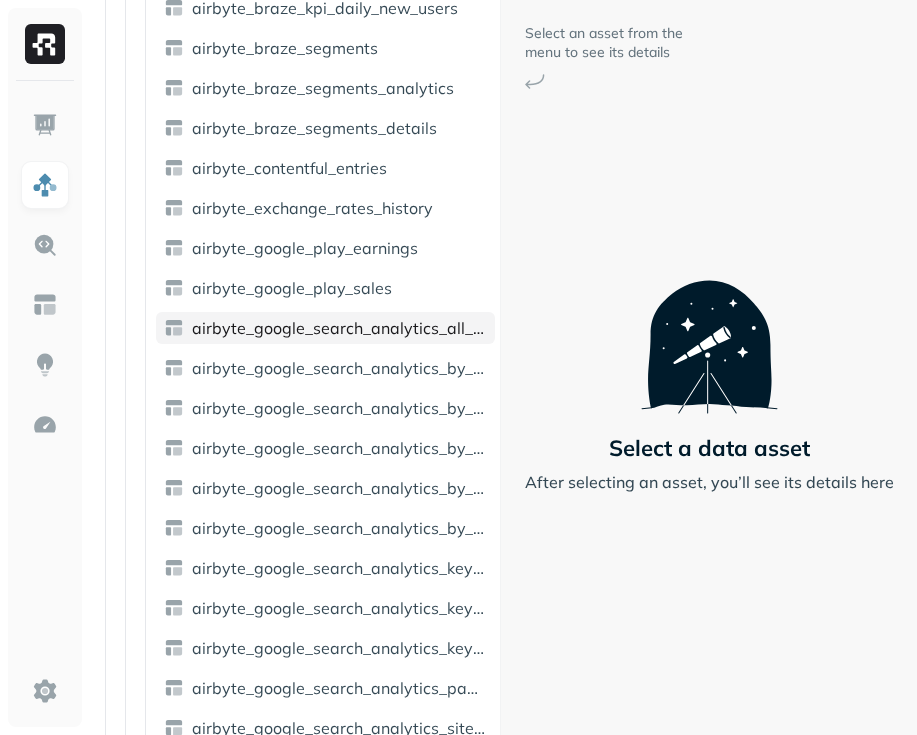 click on "airbyte_google_search_analytics_all_fields" at bounding box center [339, 328] 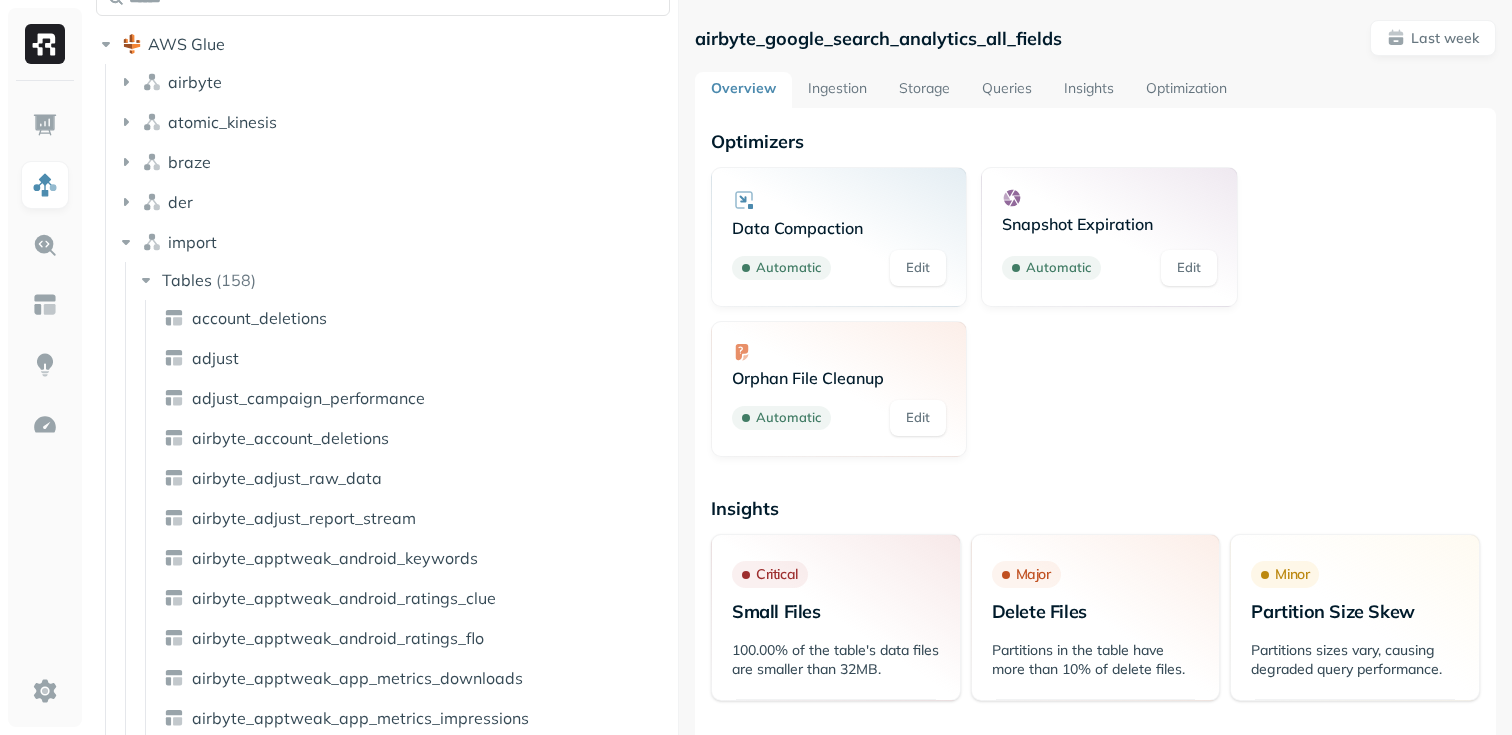 scroll, scrollTop: 59, scrollLeft: 0, axis: vertical 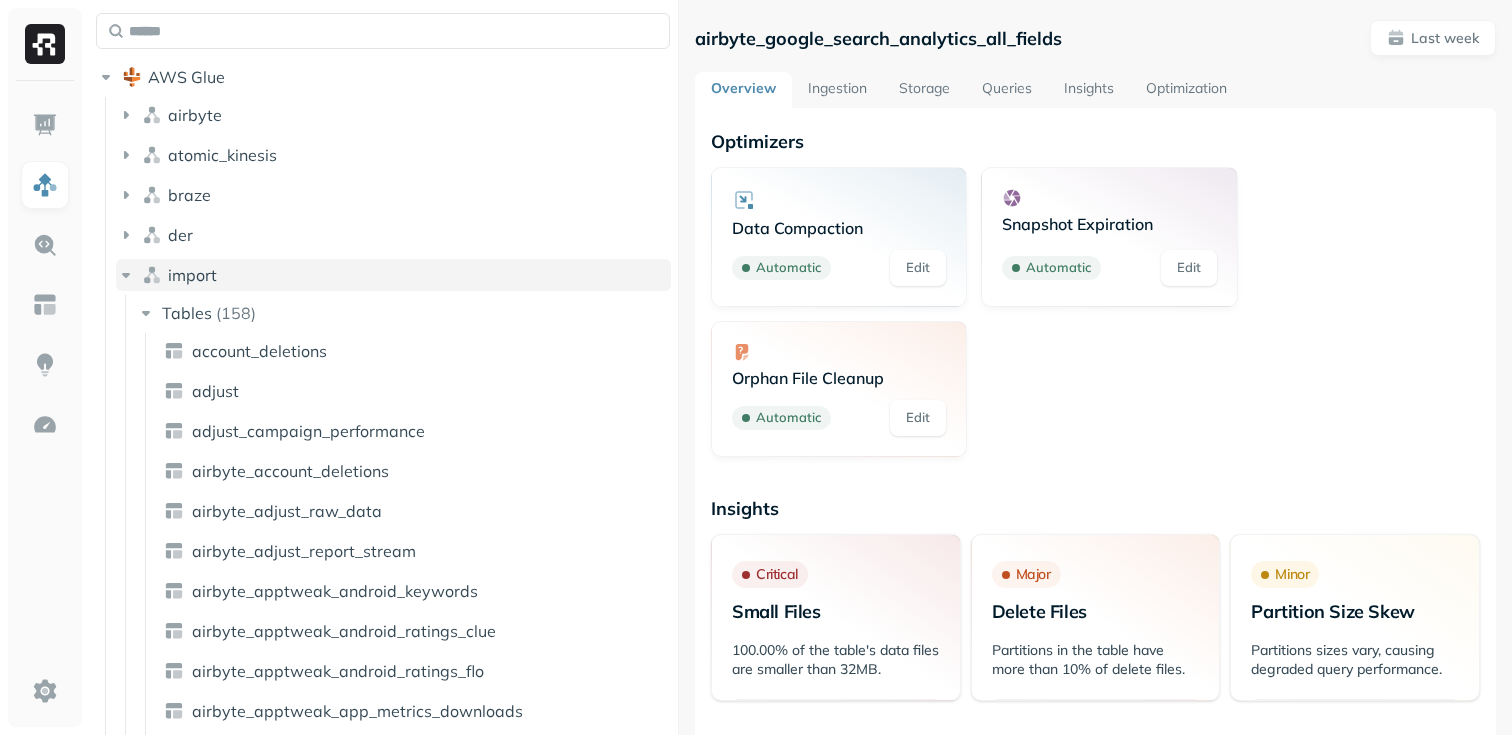 click 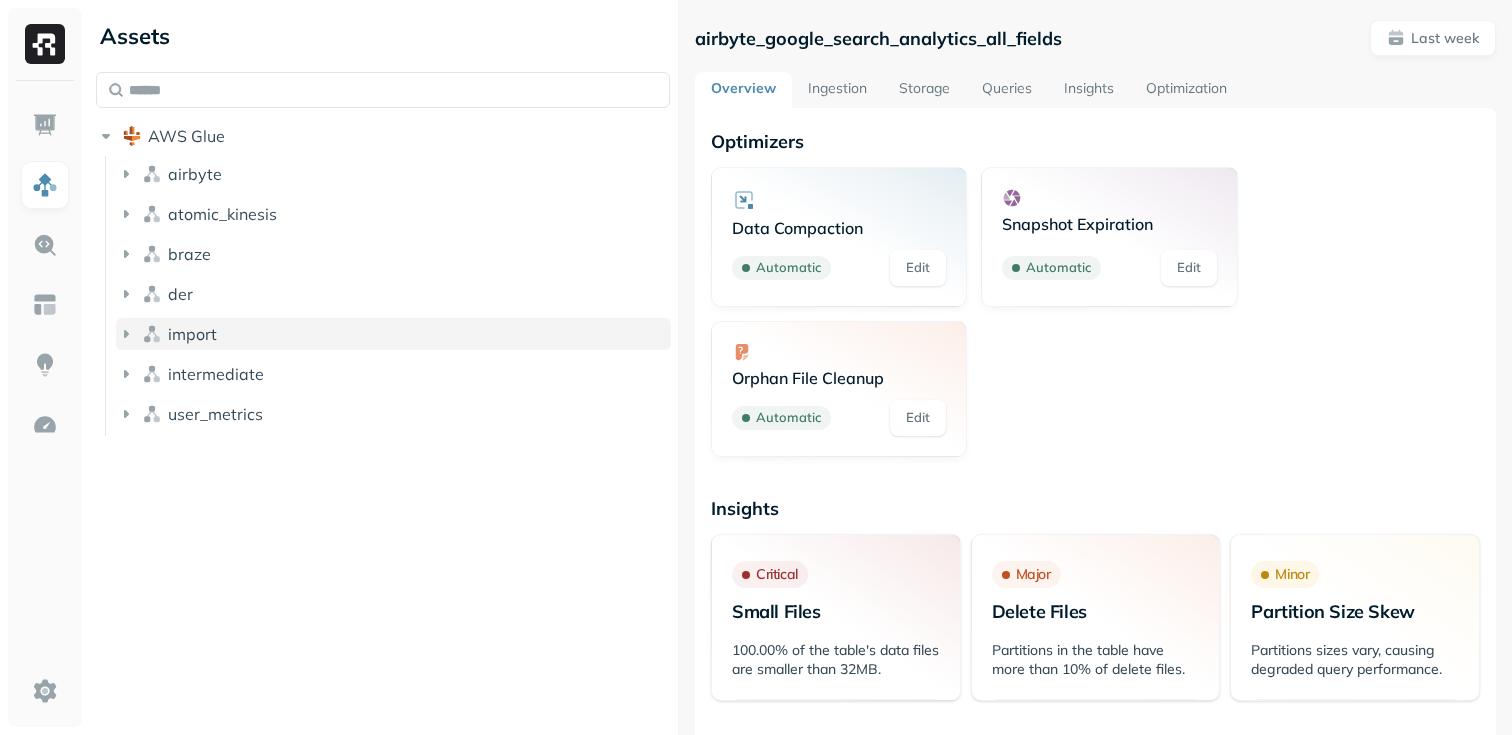 scroll, scrollTop: 0, scrollLeft: 0, axis: both 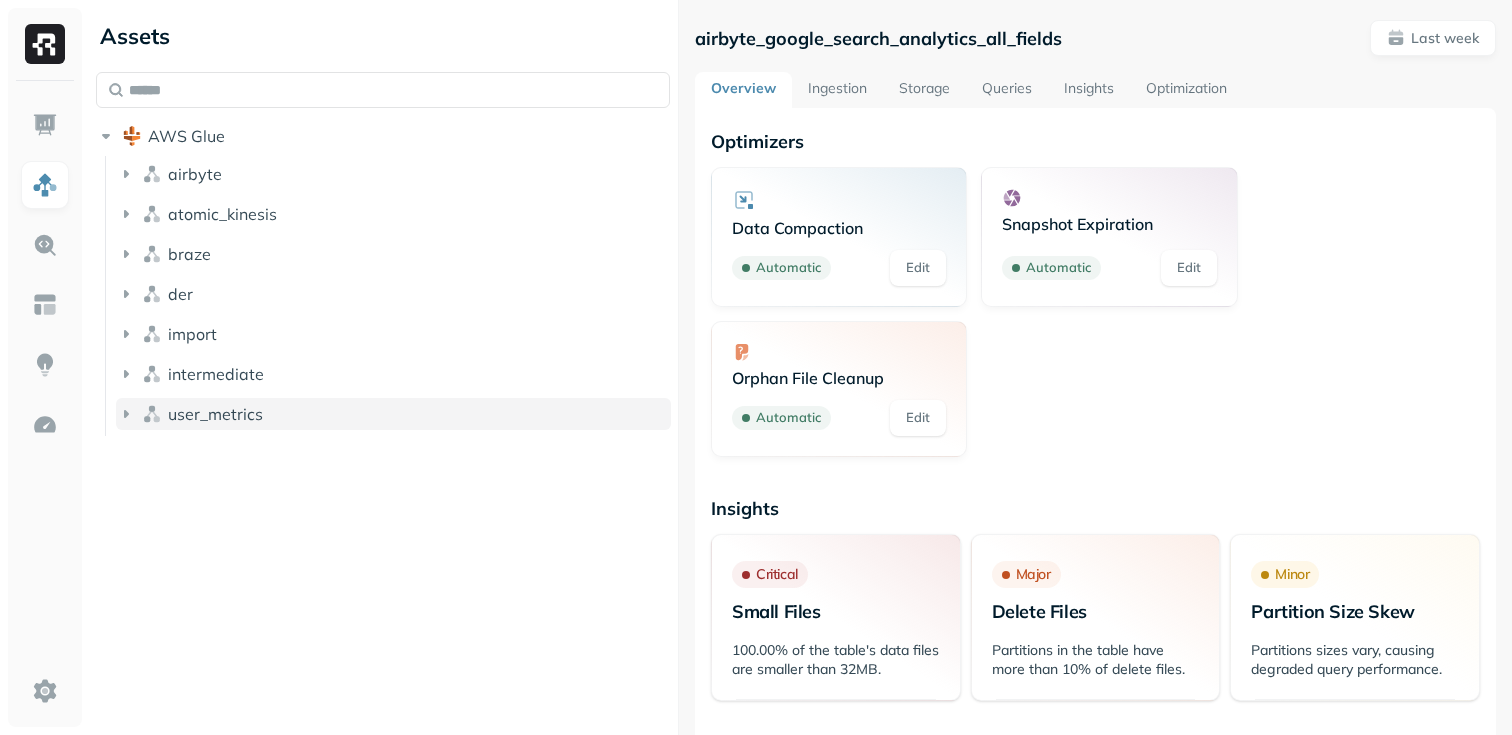 click 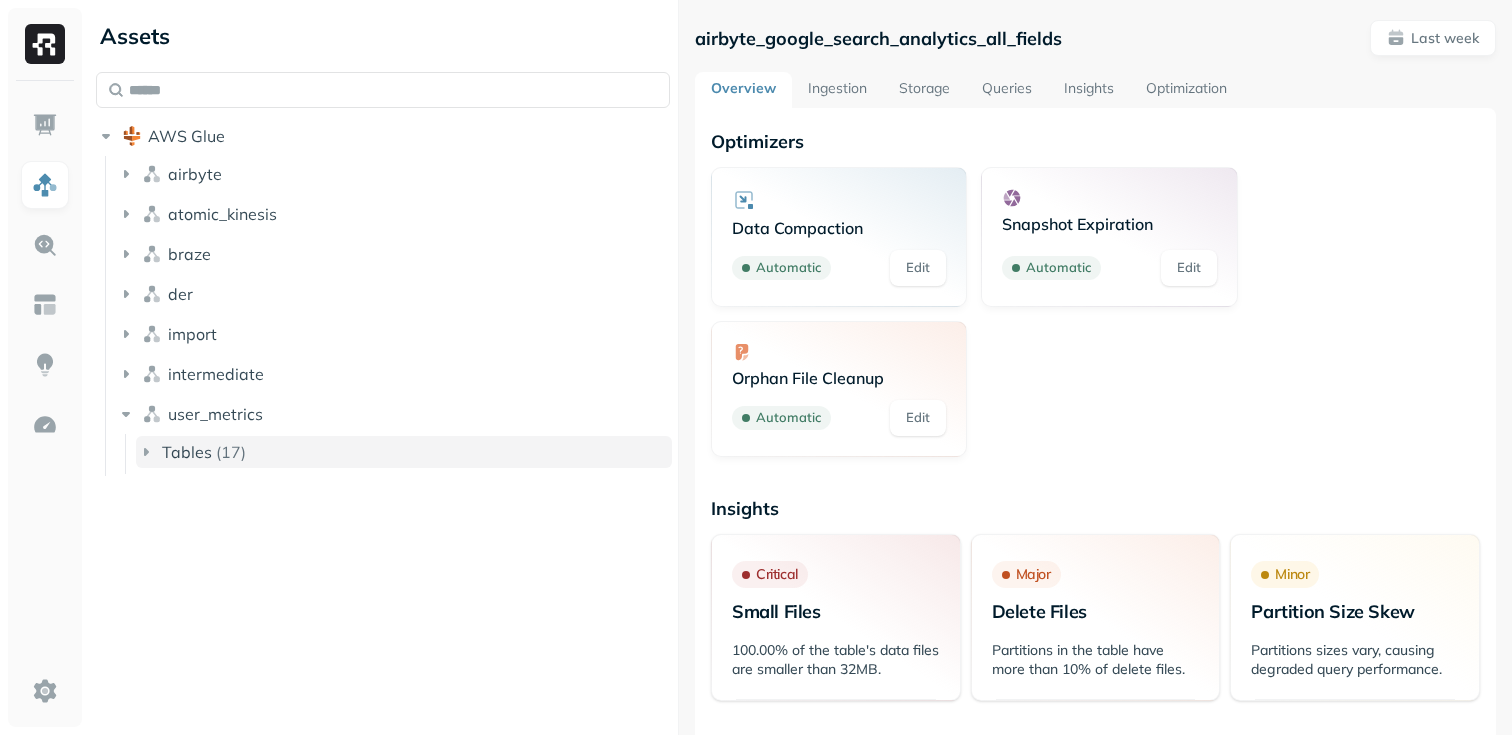 click 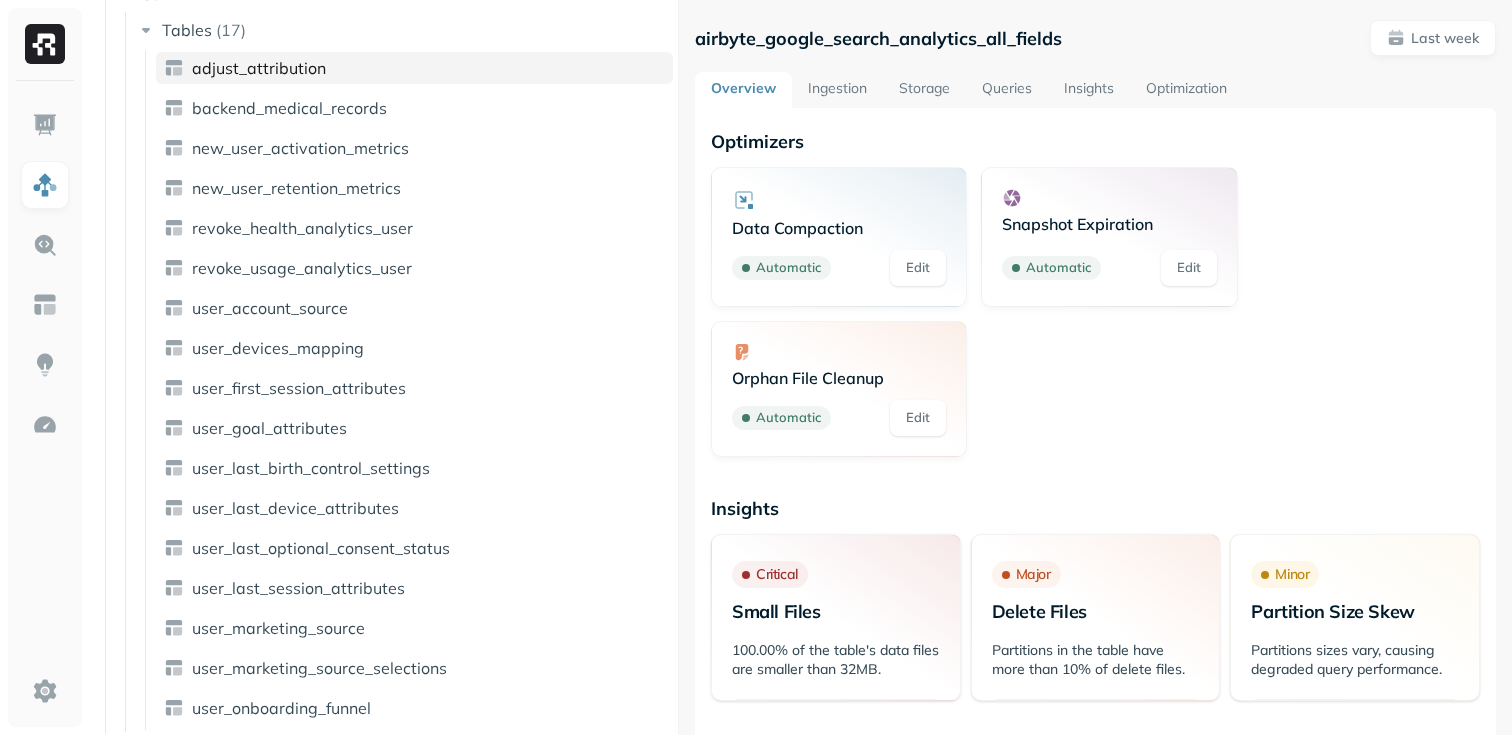 scroll, scrollTop: 429, scrollLeft: 0, axis: vertical 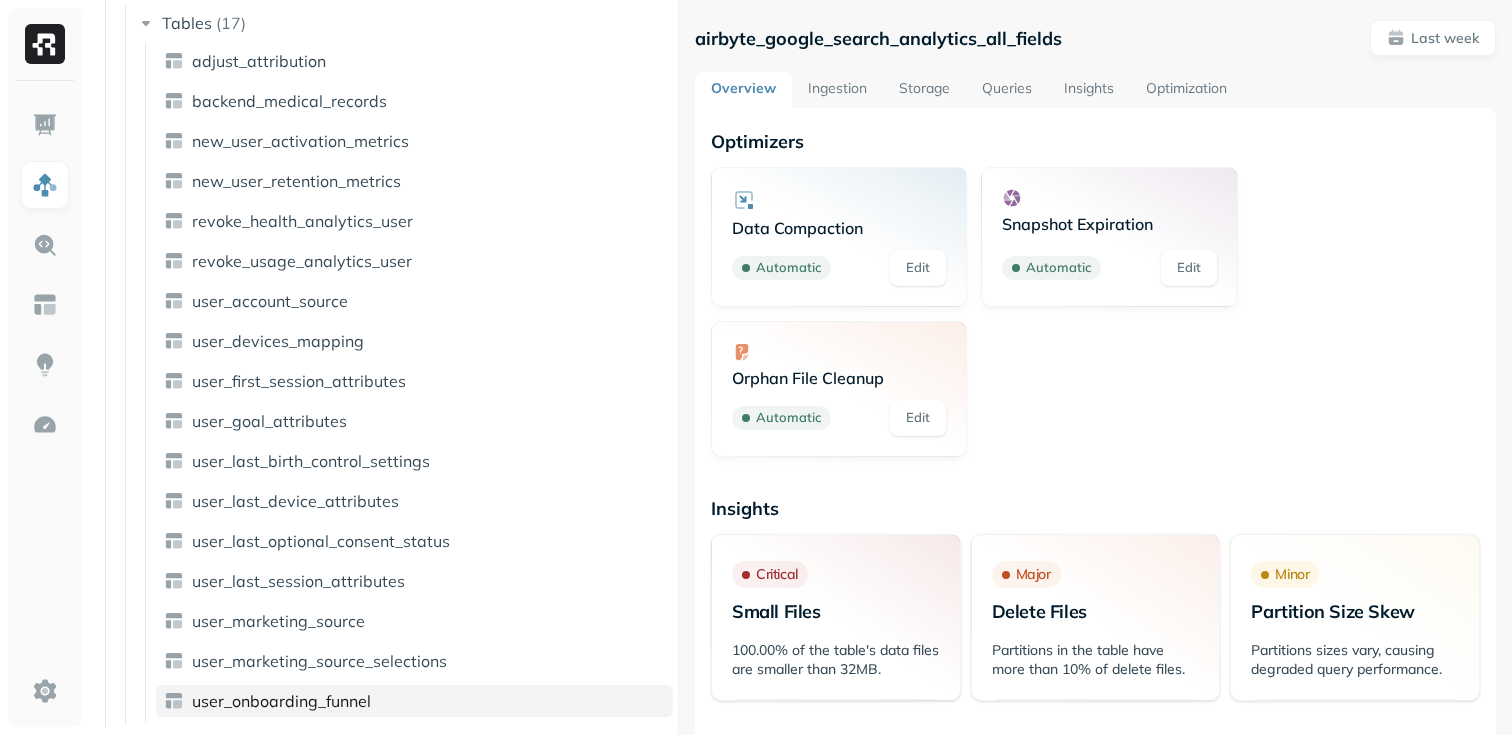 click on "user_onboarding_funnel" at bounding box center [414, 701] 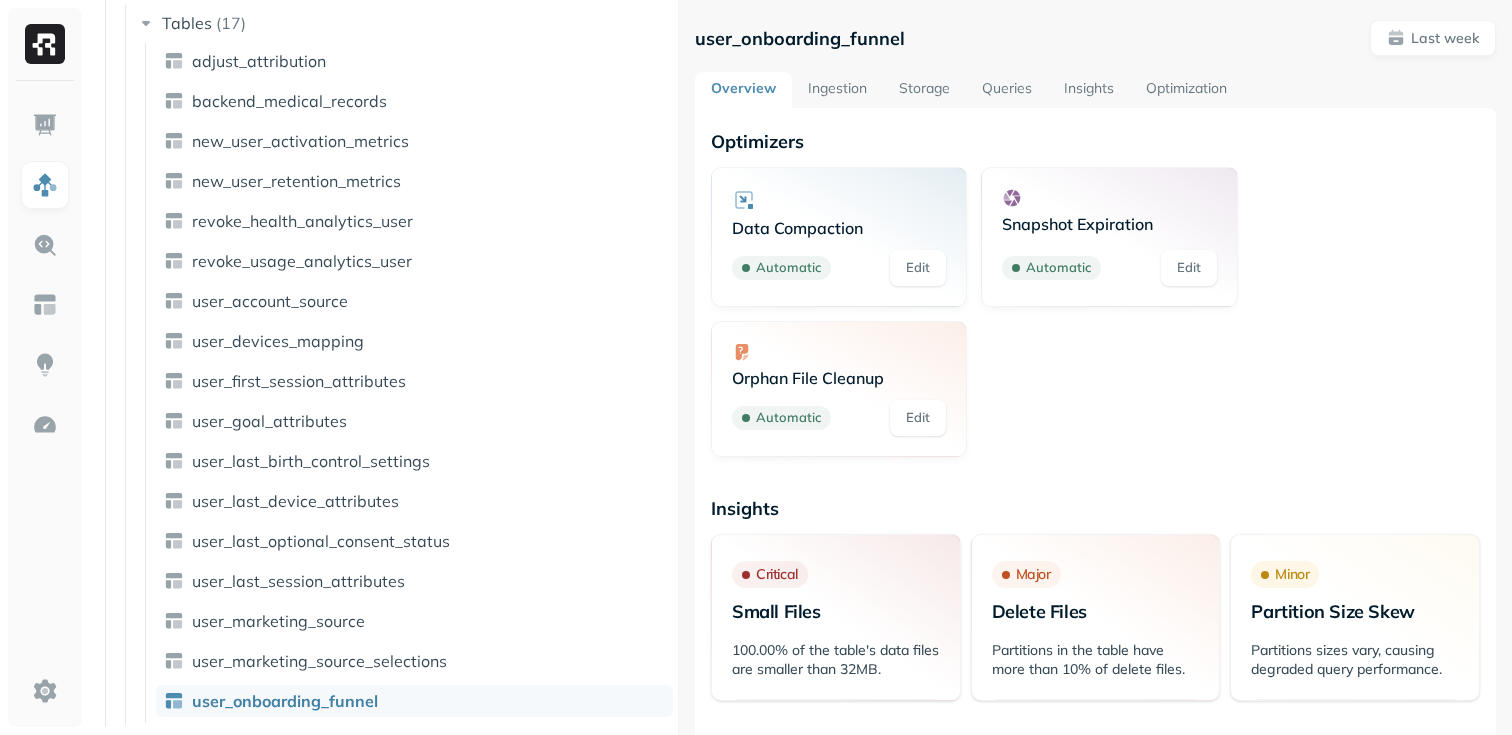 click on "user_onboarding_funnel" at bounding box center [285, 701] 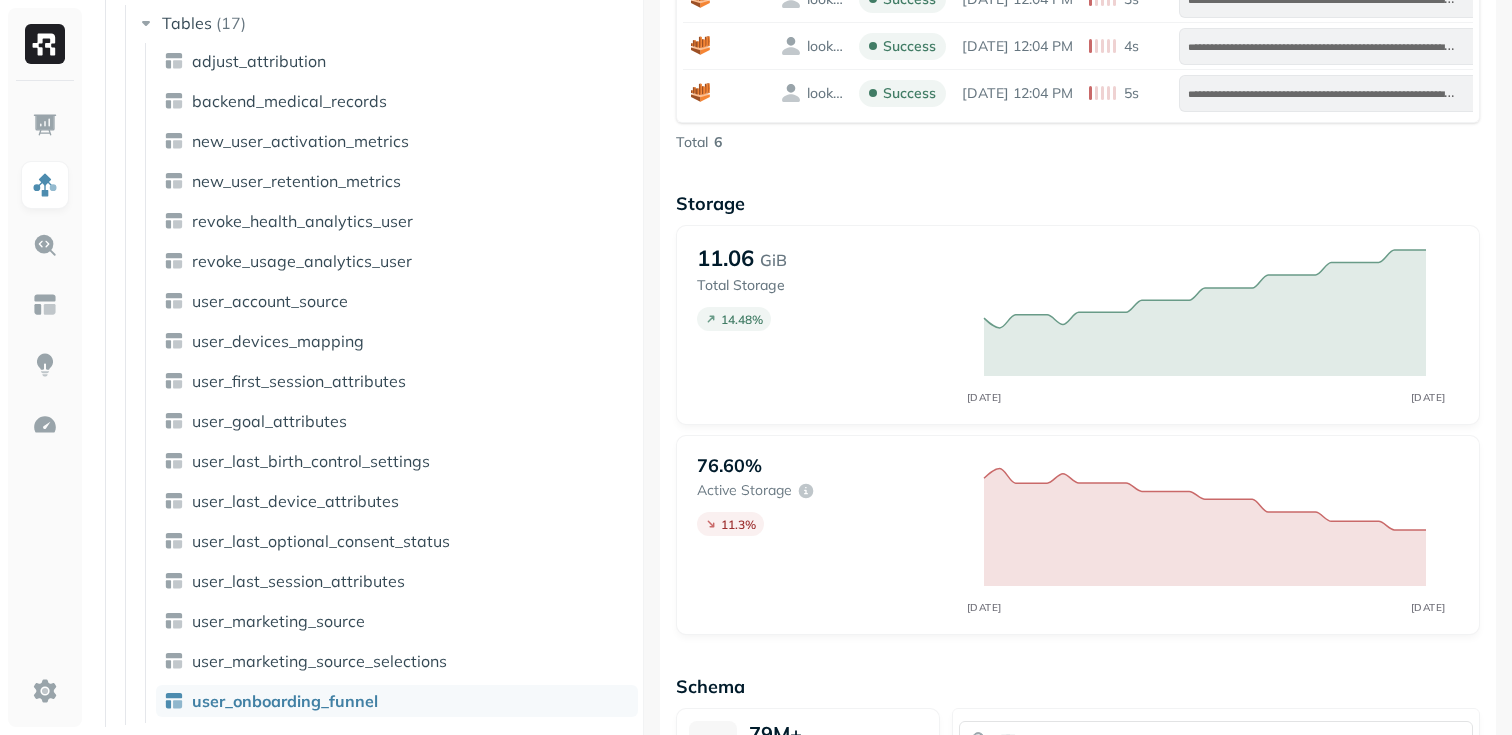 scroll, scrollTop: 1384, scrollLeft: 0, axis: vertical 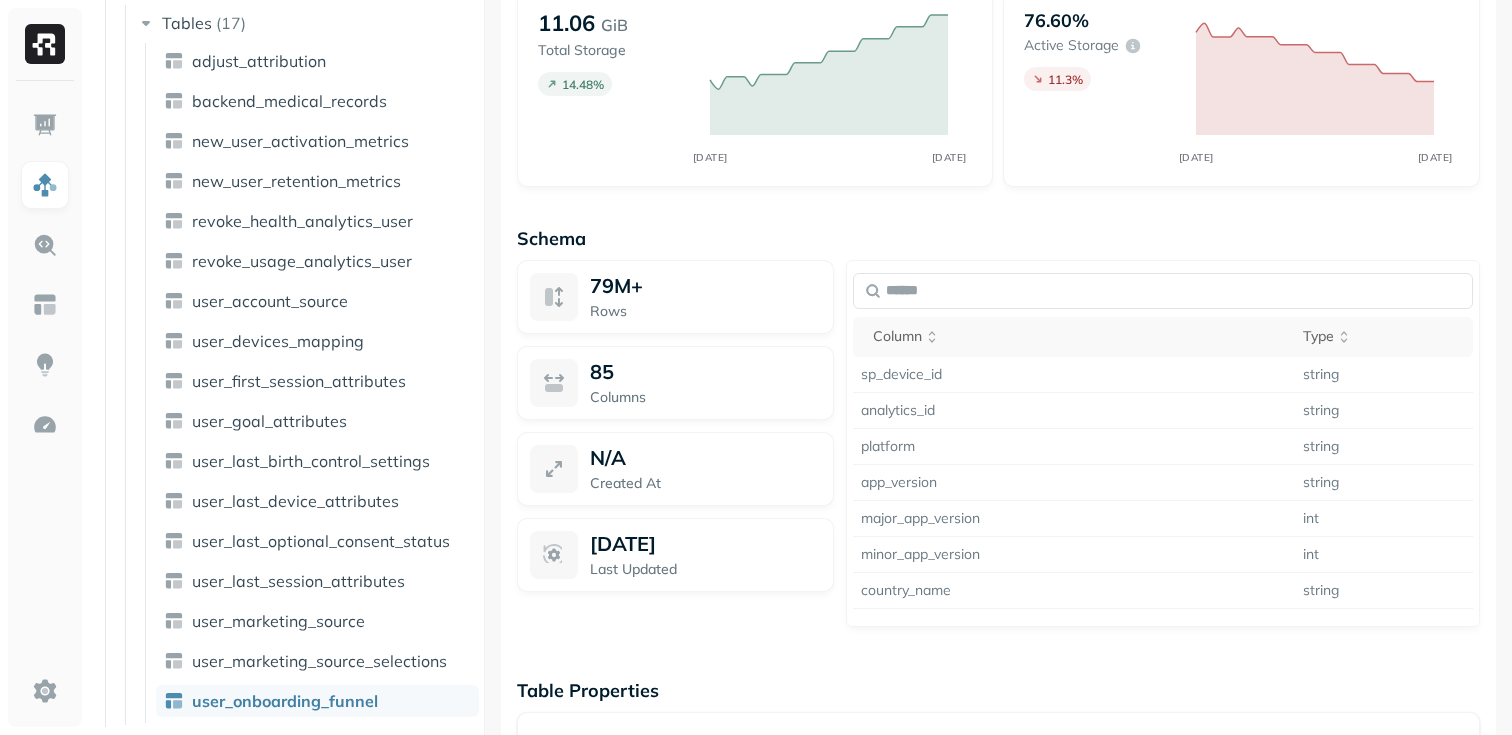 click on "Assets AWS Glue airbyte atomic_kinesis braze der import intermediate user_metrics Tables ( 17 ) adjust_attribution backend_medical_records new_user_activation_metrics new_user_retention_metrics revoke_health_analytics_user revoke_usage_analytics_user user_account_source user_devices_mapping user_first_session_attributes user_goal_attributes user_last_birth_control_settings user_last_device_attributes user_last_optional_consent_status user_last_session_attributes user_marketing_source user_marketing_source_selections user_onboarding_funnel user_onboarding_funnel Last week Overview Ingestion Storage Queries Insights Optimization Optimizers Data Compaction Automatic Edit Snapshot Expiration Automatic Edit Orphan File Cleanup Automatic Edit Insights Critical Small Files 100.00% of the table's data files are smaller than 32MB. Major Delete Files Partitions in the table have more than 10% of delete files. Minor Partition Size Skew Partitions sizes vary, causing degraded query performance. Writes 0 B/s Ingress Rate" at bounding box center (800, 367) 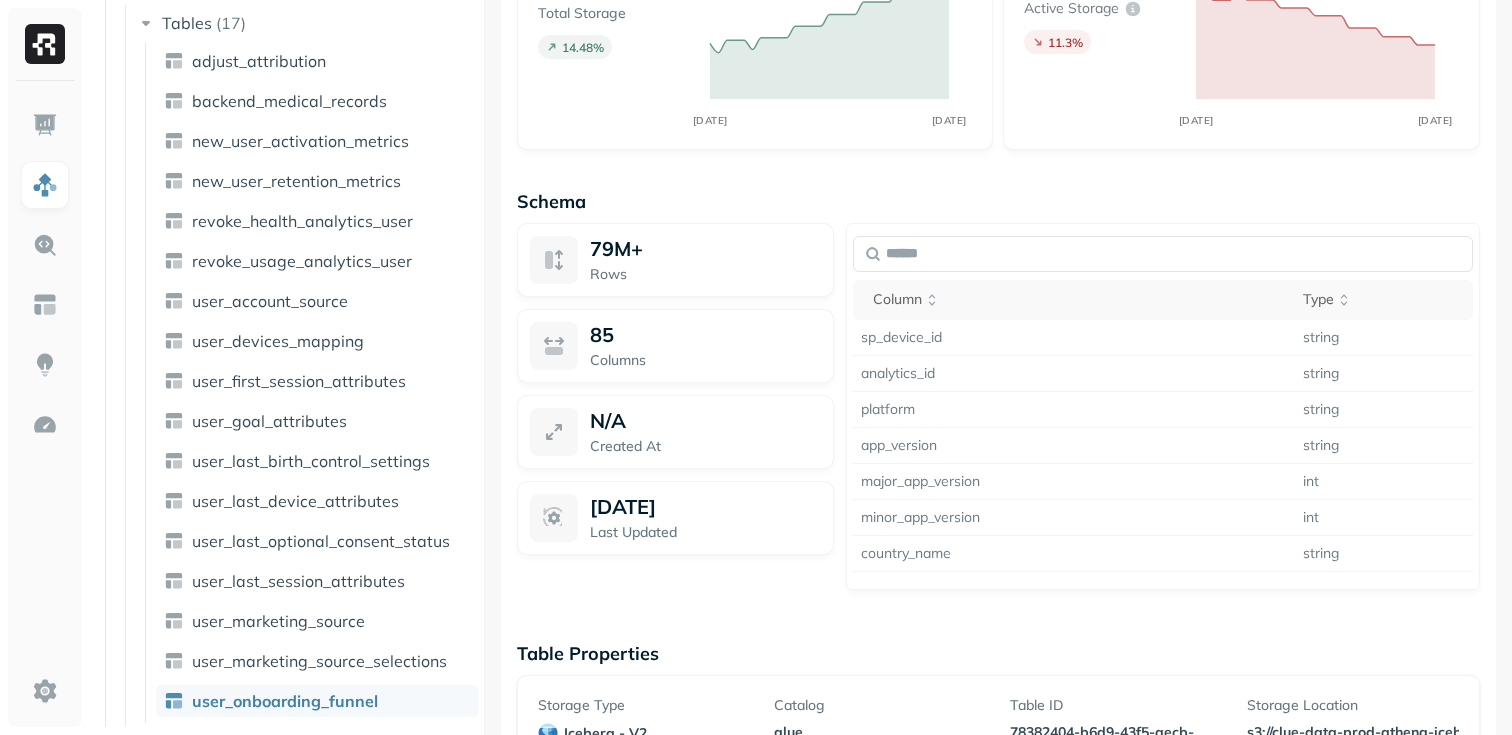 scroll, scrollTop: 1422, scrollLeft: 0, axis: vertical 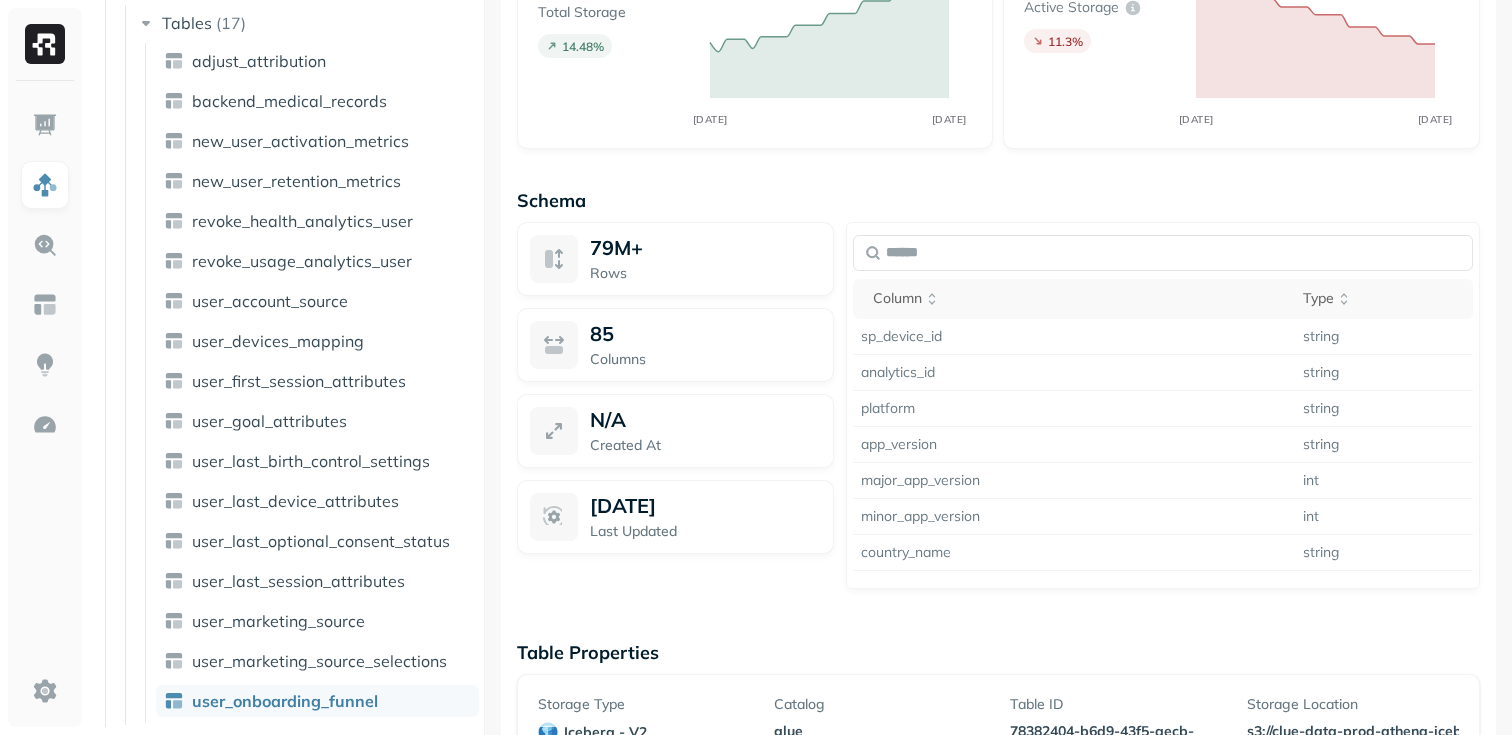 click on "79M+ Rows 85 Columns N/A Created At [DATE] Last Updated" at bounding box center (675, 406) 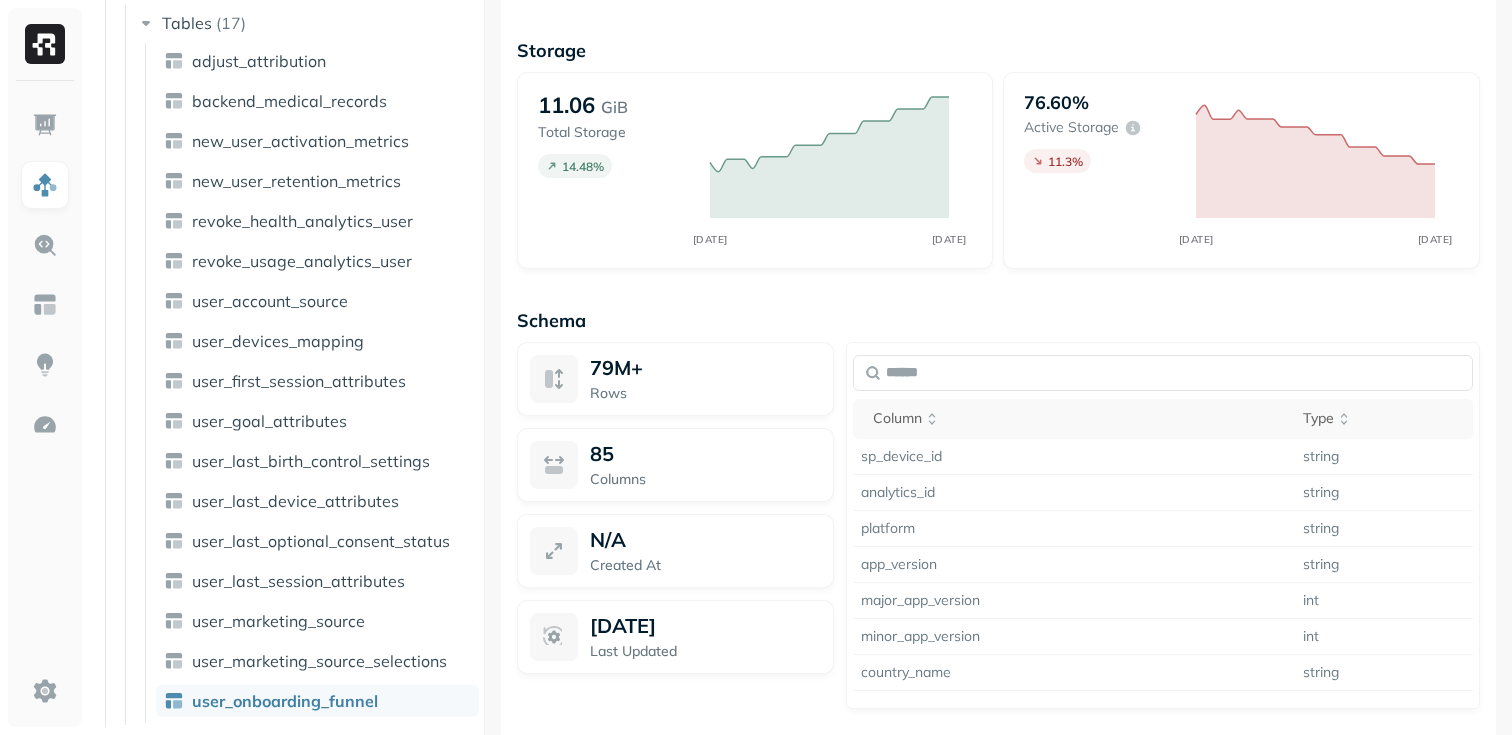 scroll, scrollTop: 1435, scrollLeft: 0, axis: vertical 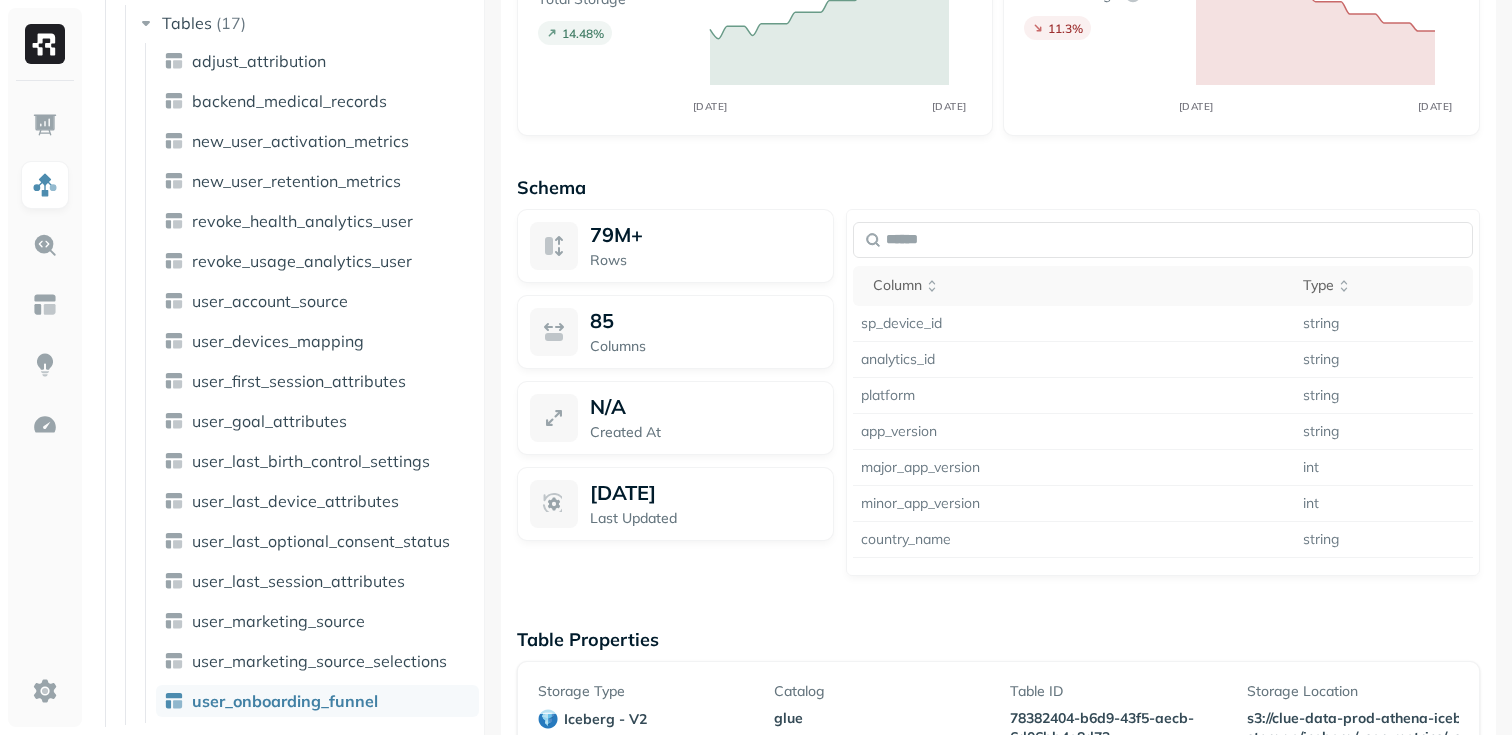 click on "[DATE]" at bounding box center [623, 492] 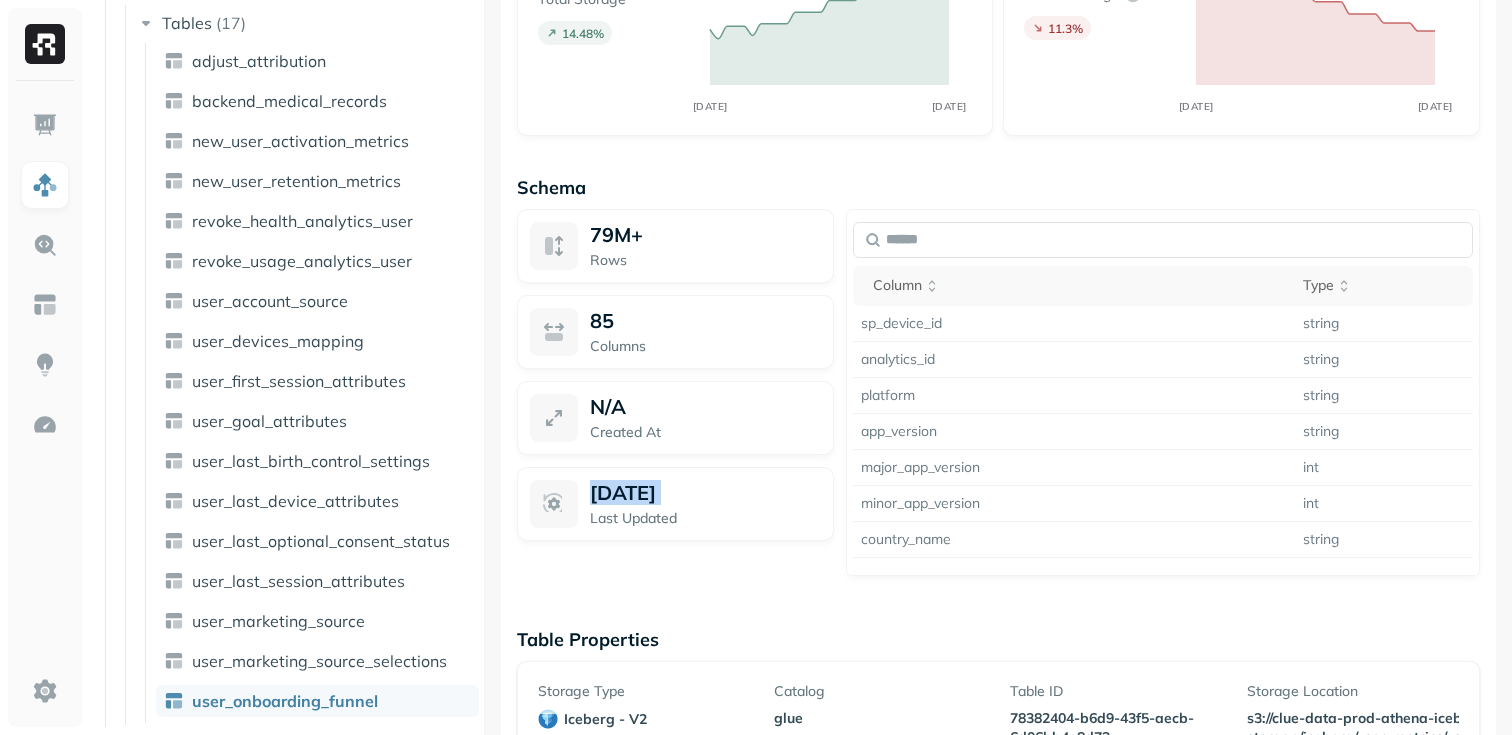click on "[DATE]" at bounding box center (623, 492) 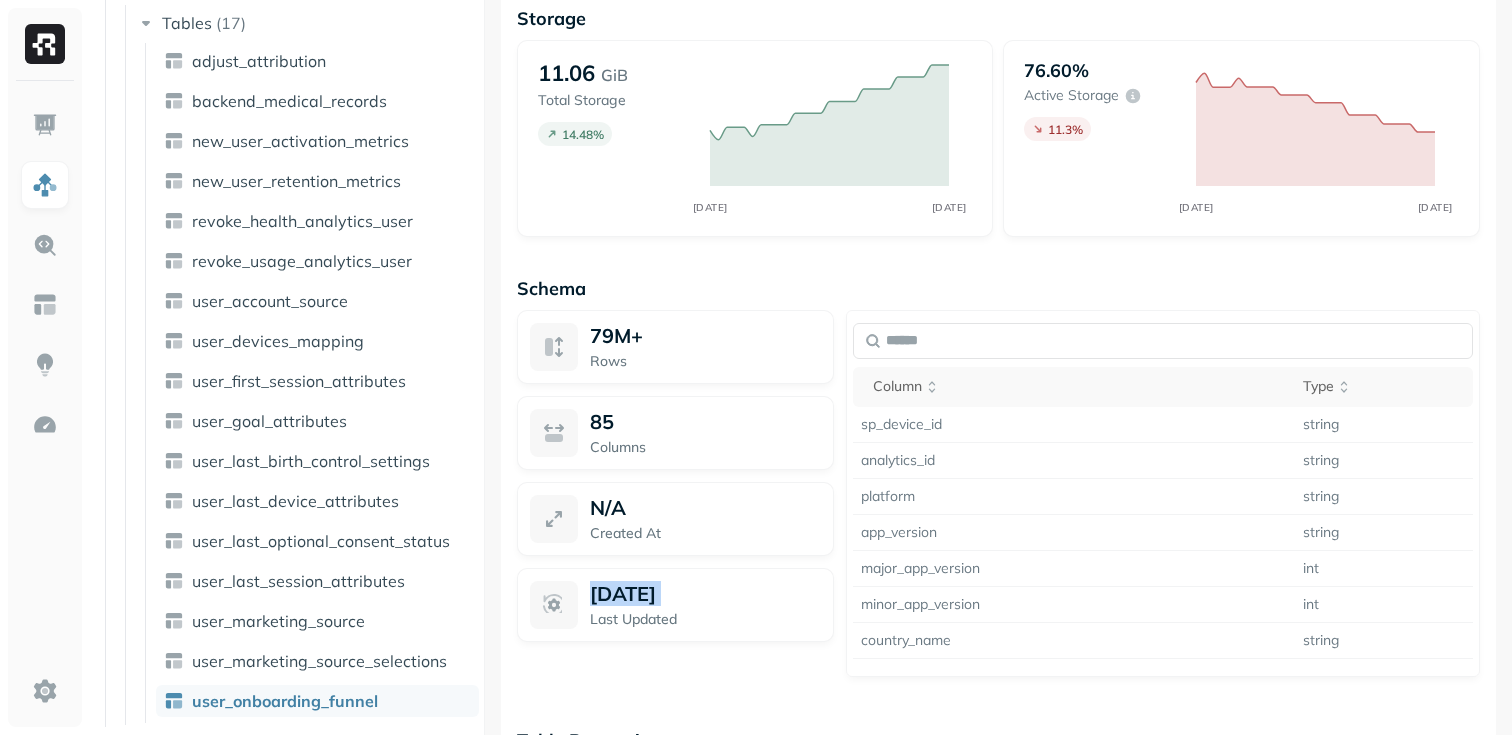 scroll, scrollTop: 1306, scrollLeft: 0, axis: vertical 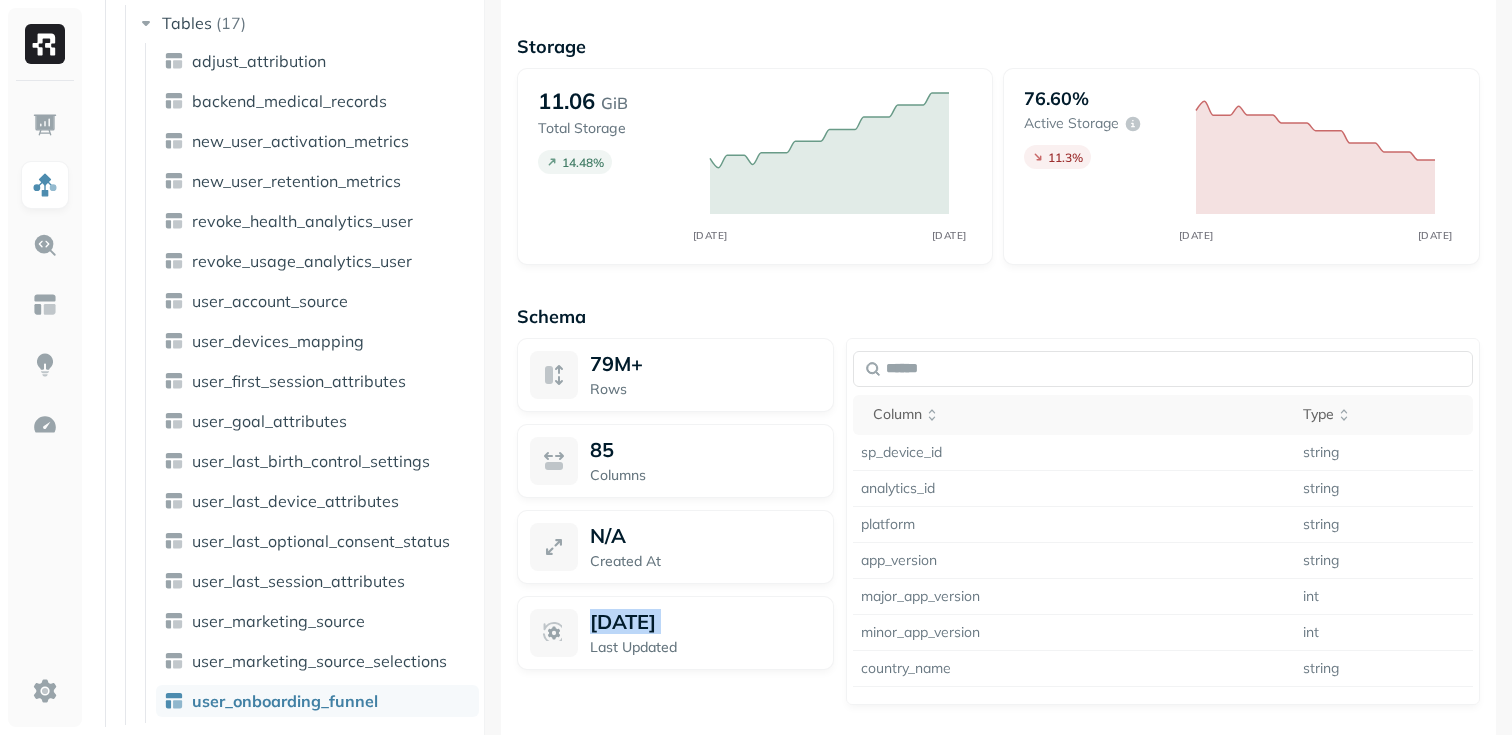 click on "[DATE]" at bounding box center [623, 621] 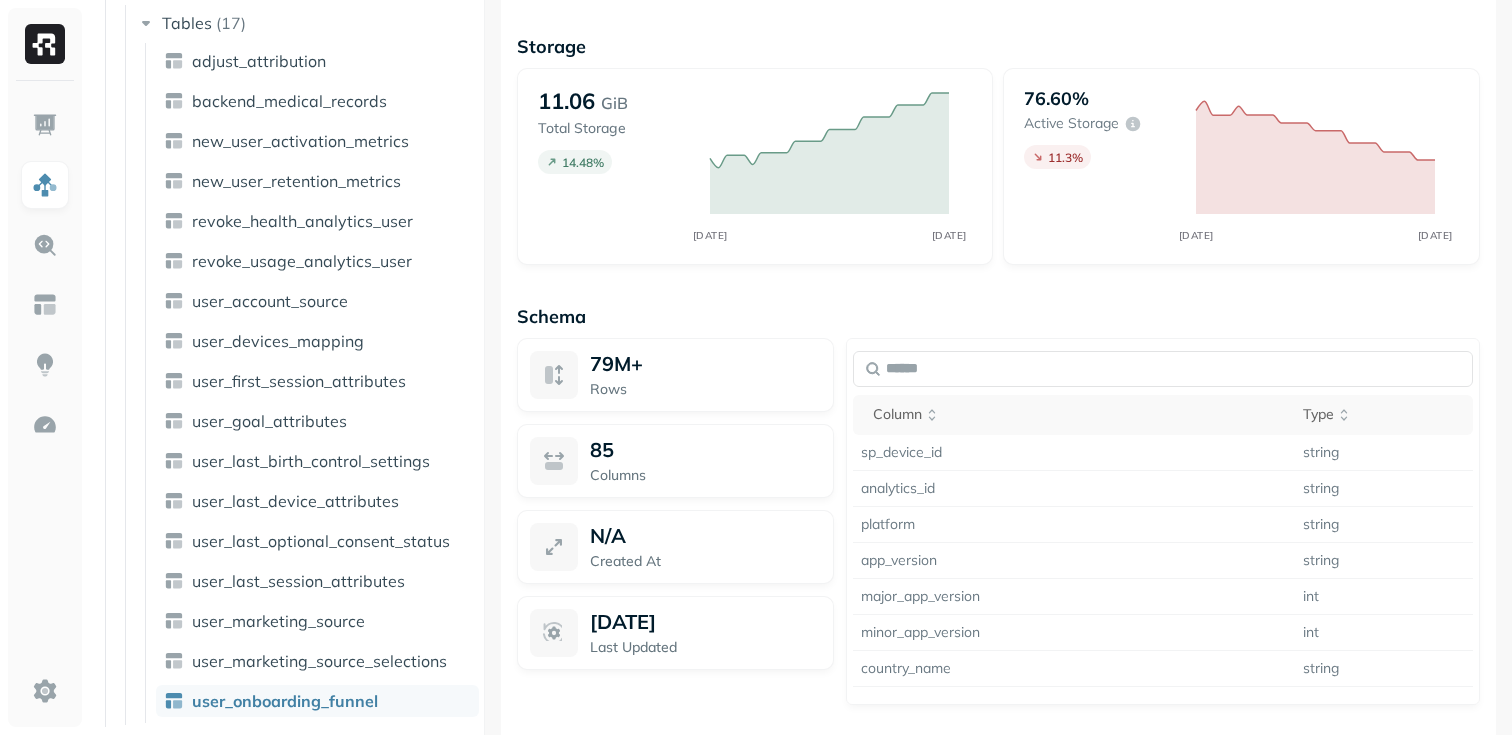 click on "[DATE]" at bounding box center (623, 621) 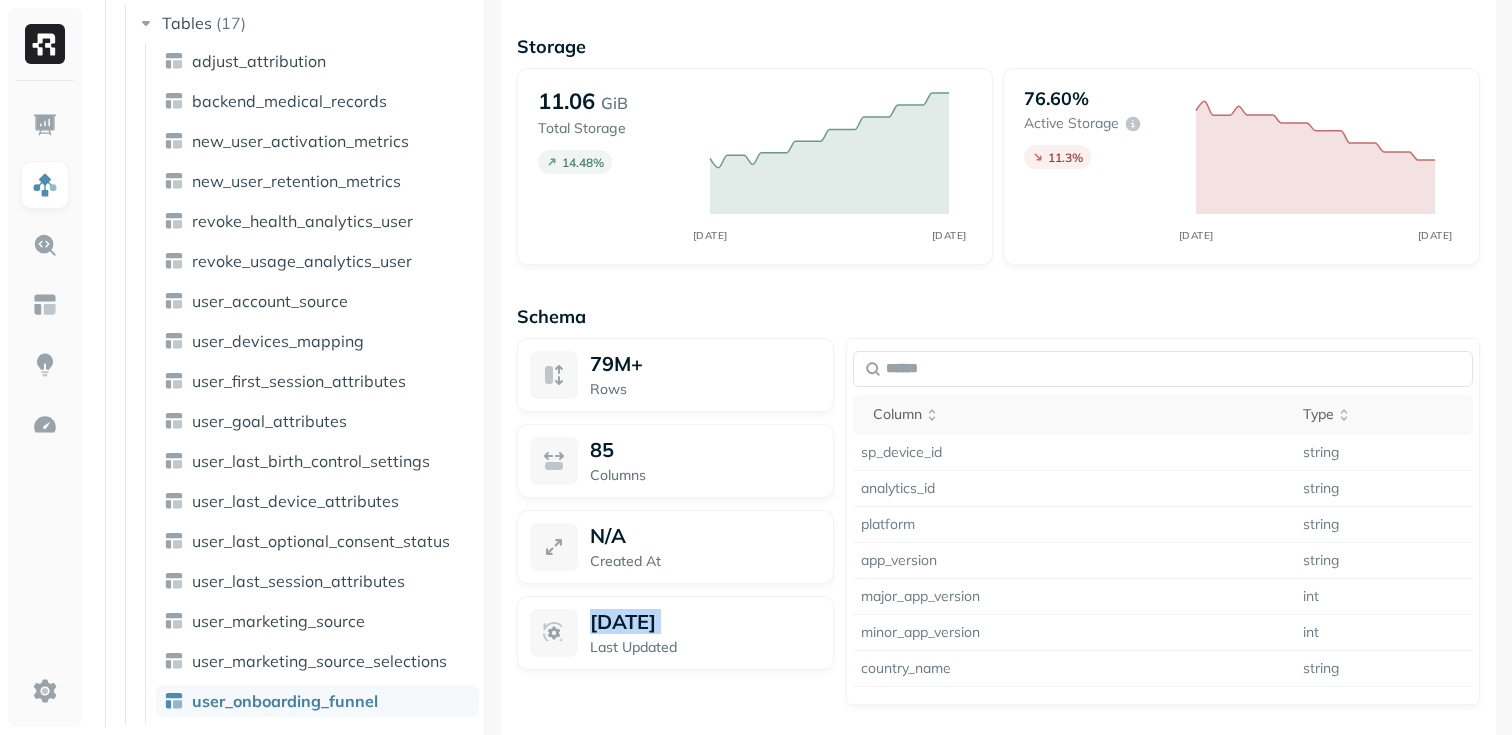 click on "[DATE]" at bounding box center [623, 621] 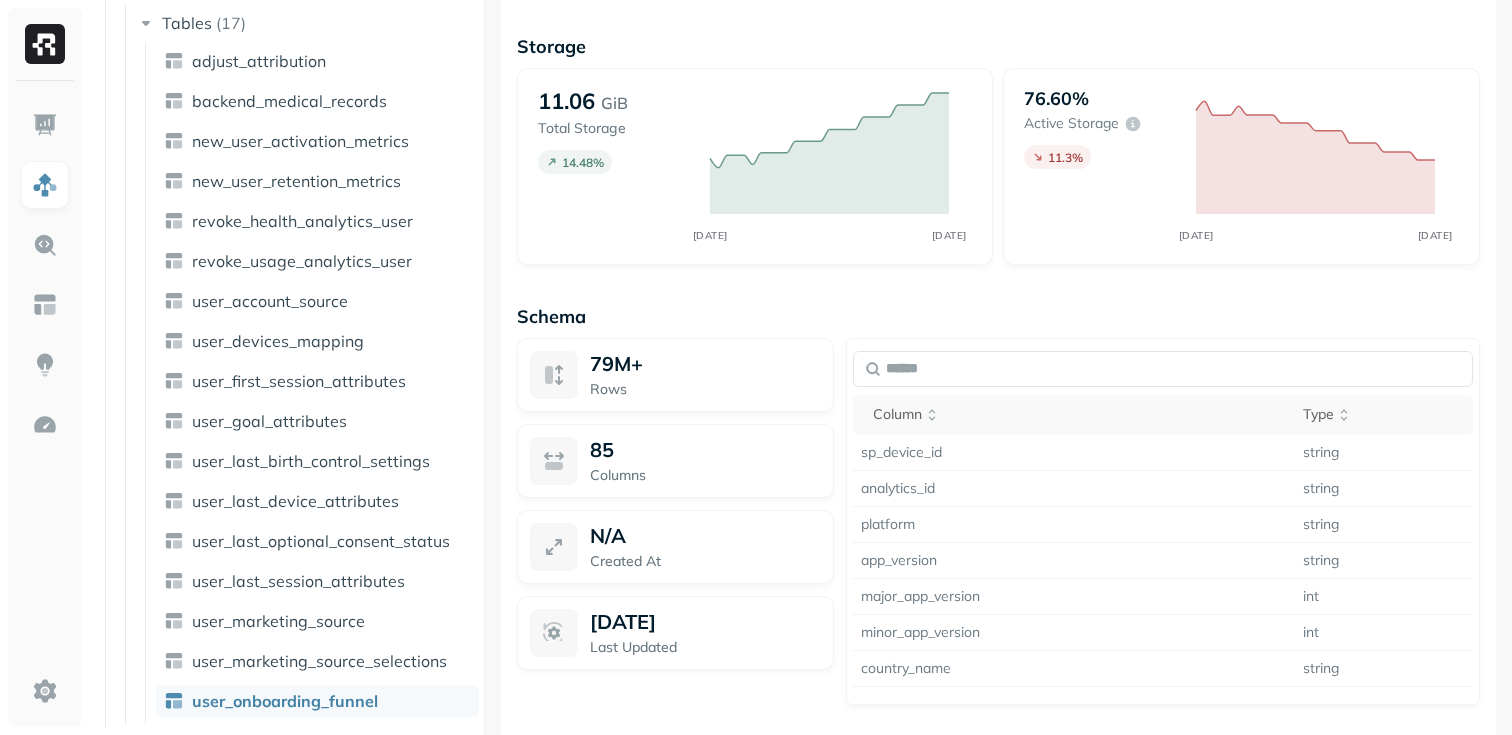 click on "[DATE] Last Updated" at bounding box center [675, 633] 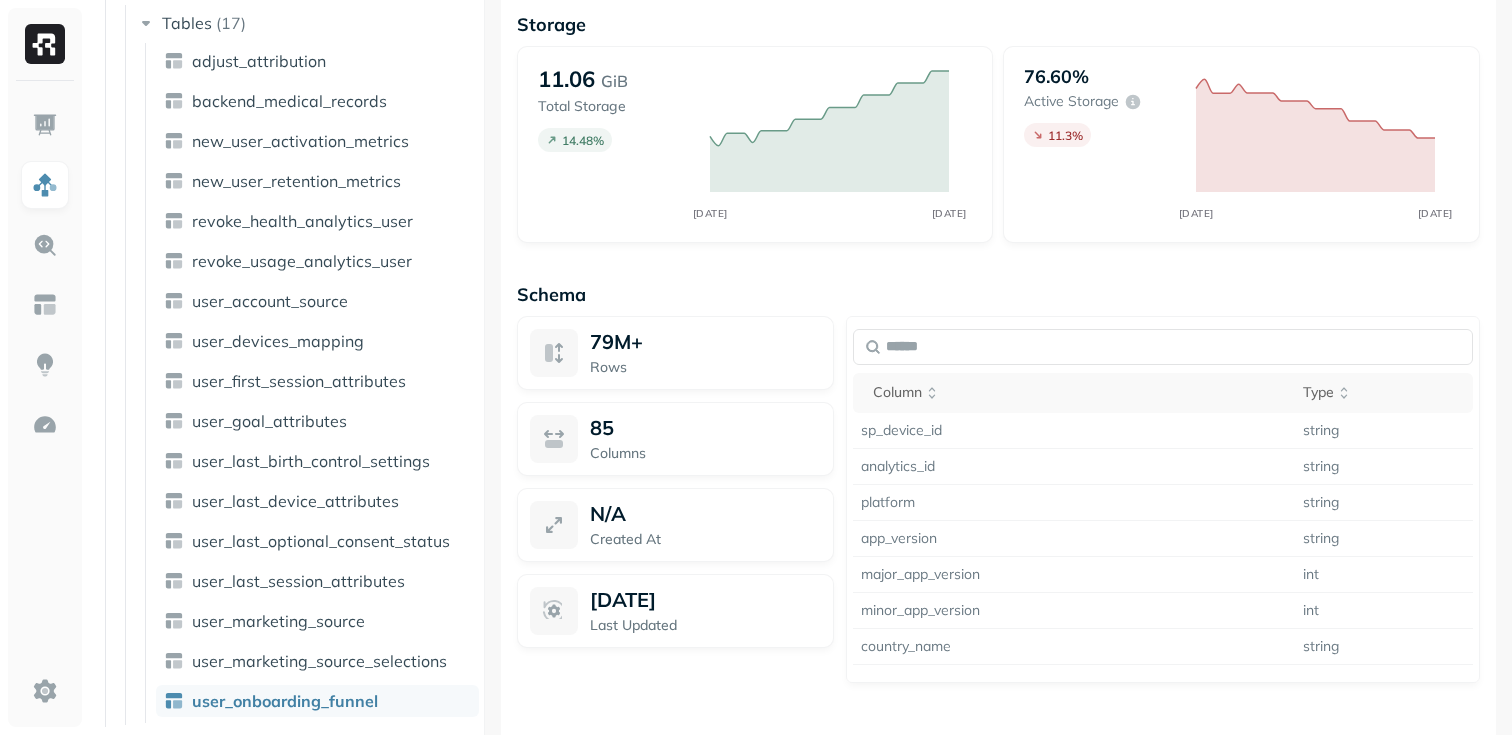 scroll, scrollTop: 1334, scrollLeft: 0, axis: vertical 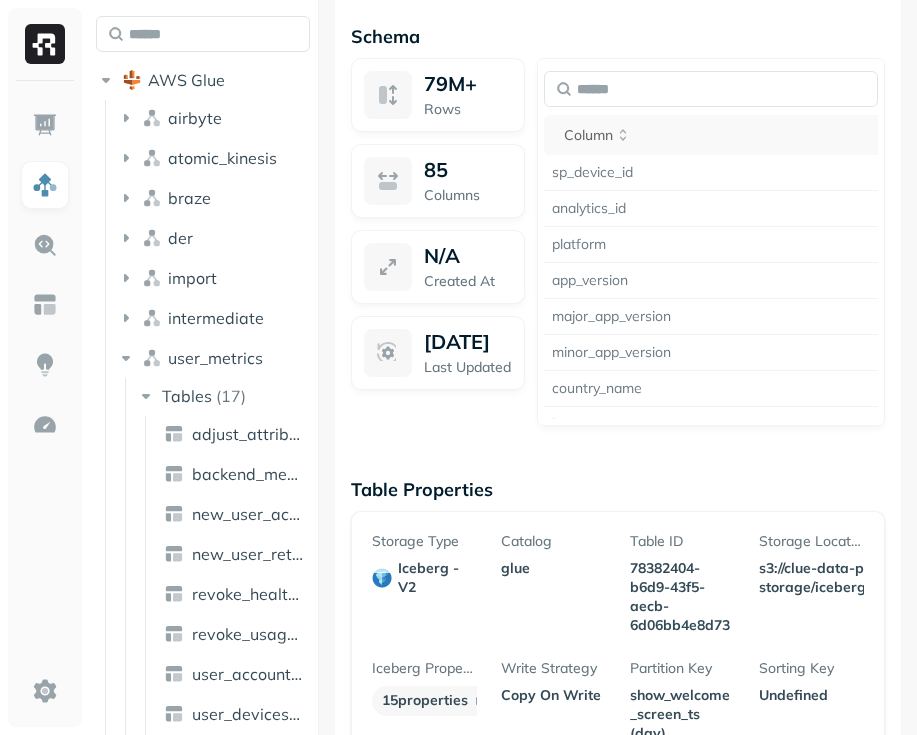 click on "**********" at bounding box center (618, 367) 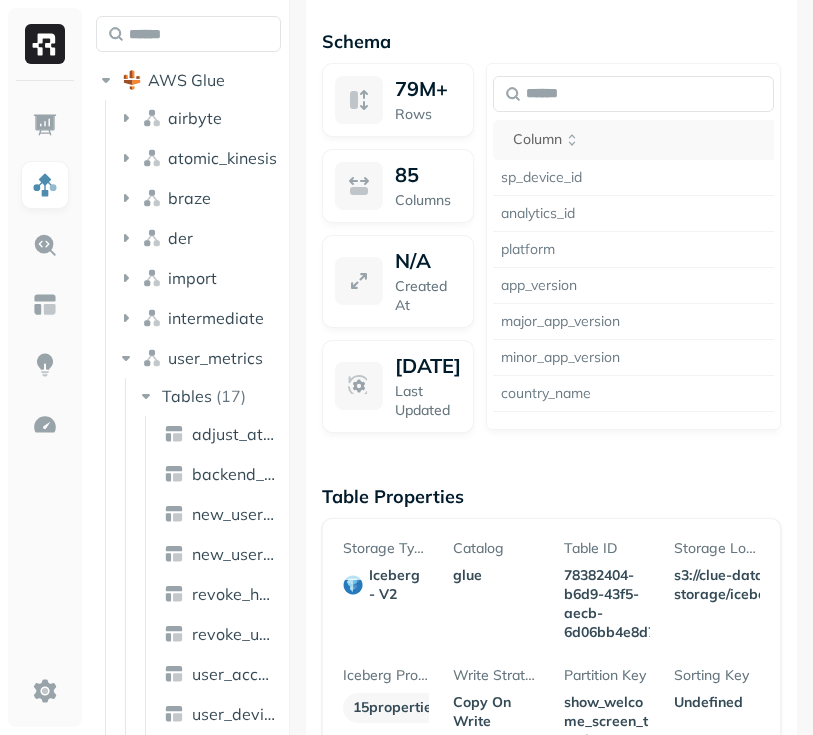 scroll, scrollTop: 2364, scrollLeft: 0, axis: vertical 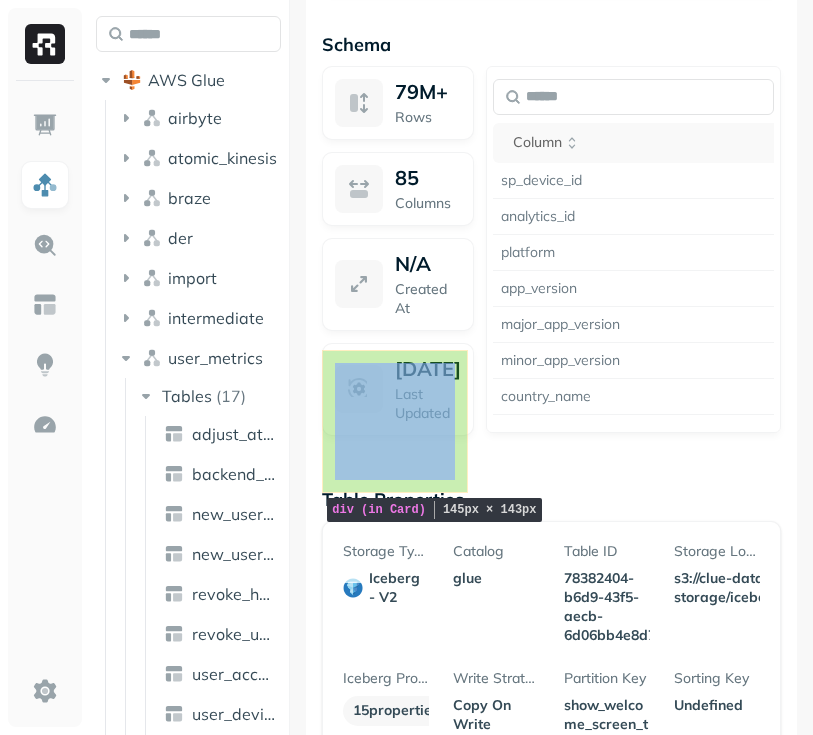 click on "[DATE] Last Updated" at bounding box center (398, 389) 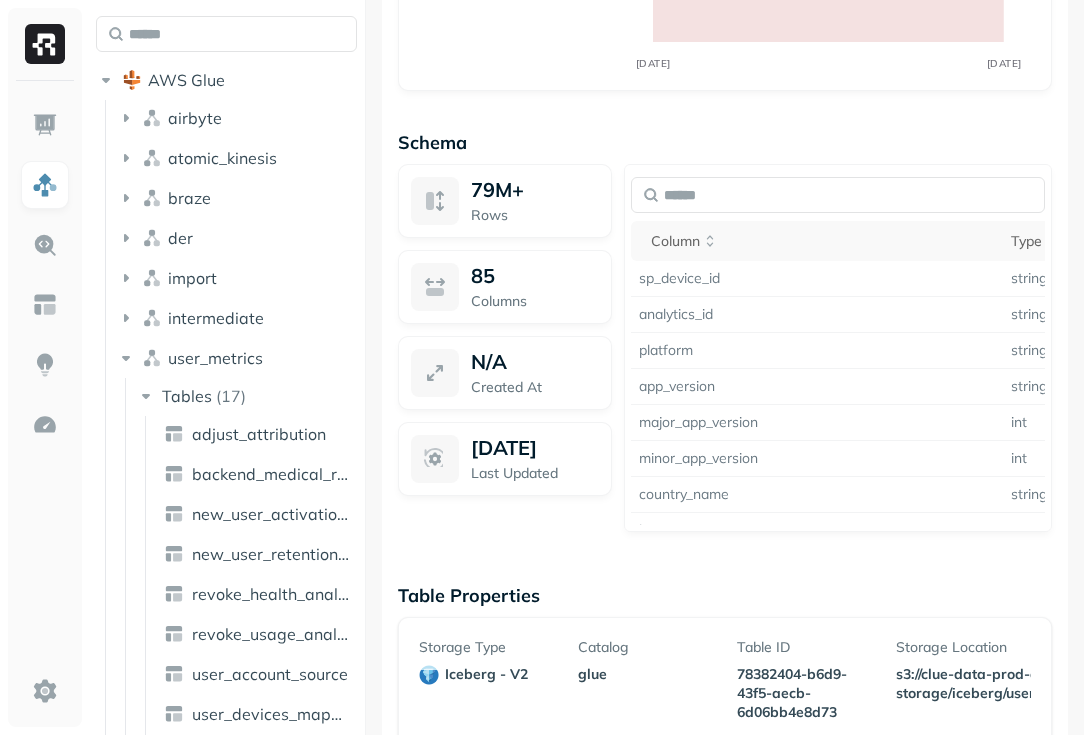 scroll, scrollTop: 1981, scrollLeft: 0, axis: vertical 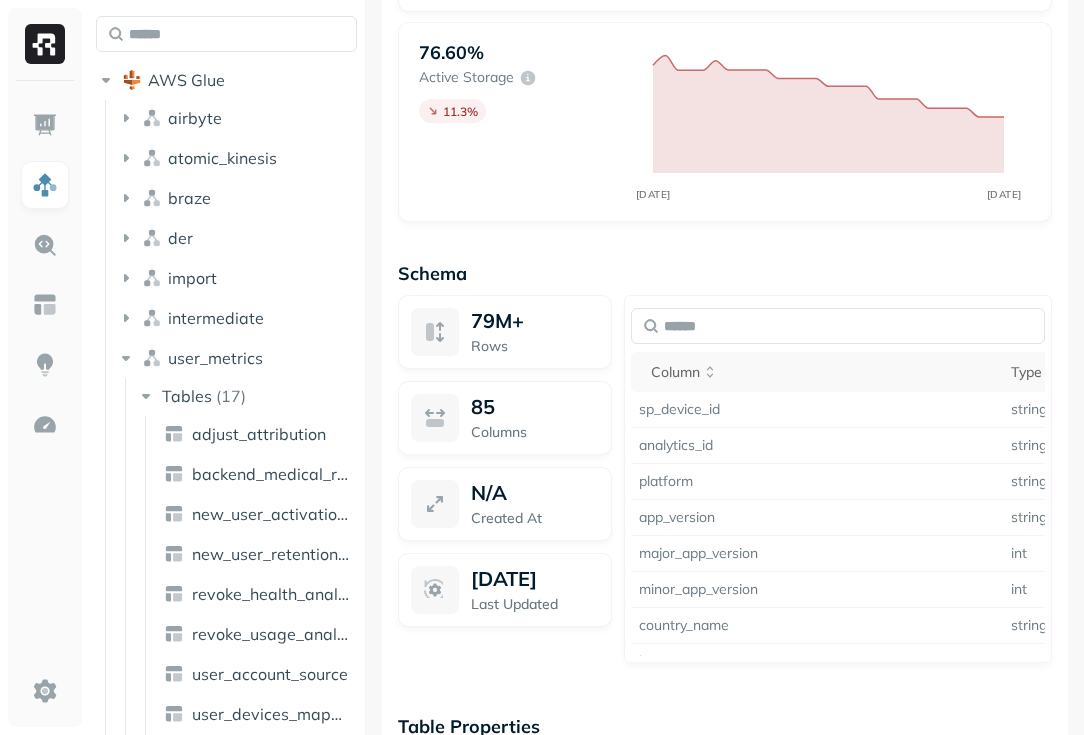 click on "79M+ Rows 85 Columns N/A Created At [DATE] Last Updated" at bounding box center (505, 479) 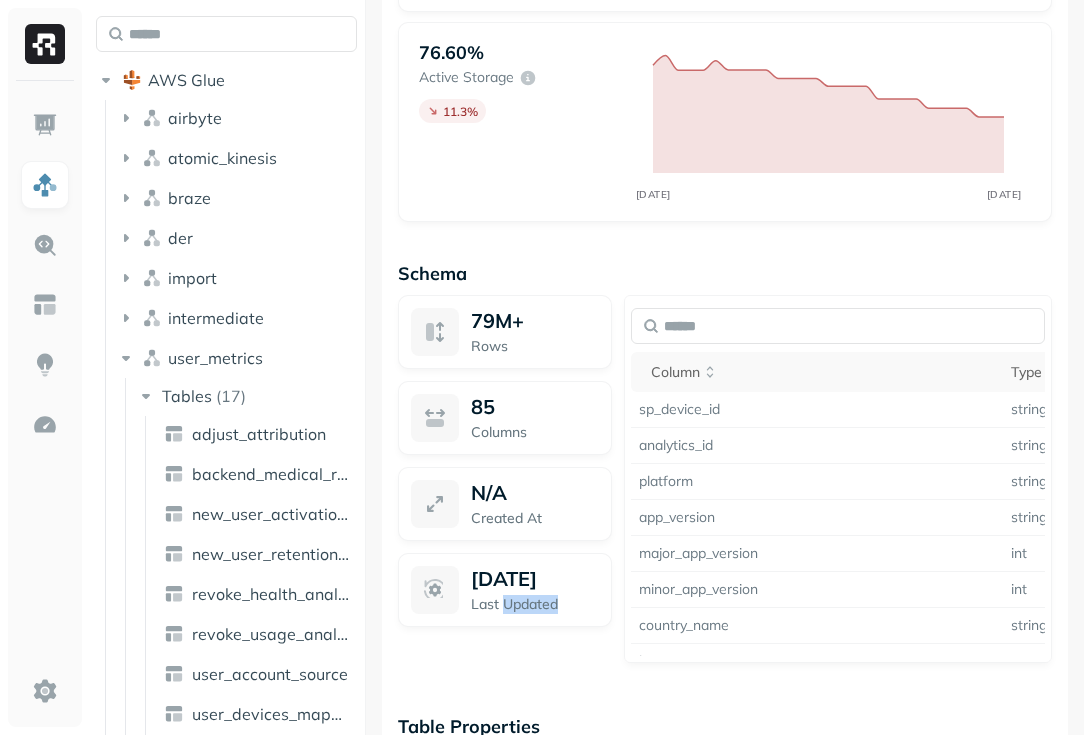 click on "Last Updated" at bounding box center (535, 604) 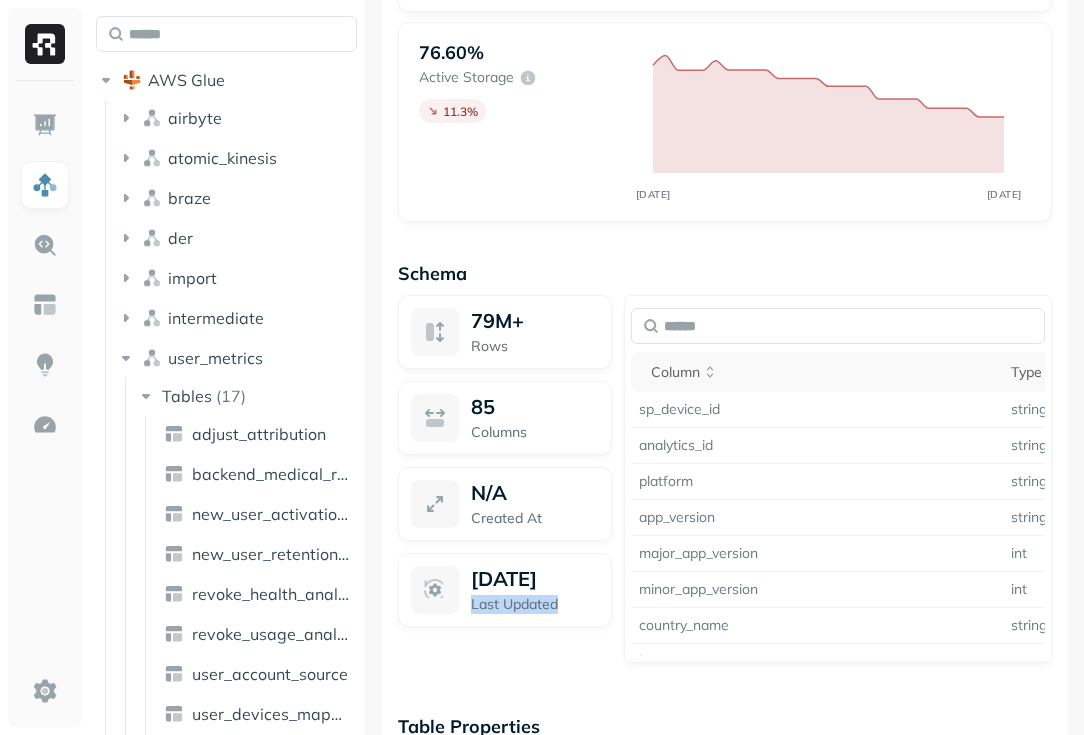 click on "Last Updated" at bounding box center (535, 604) 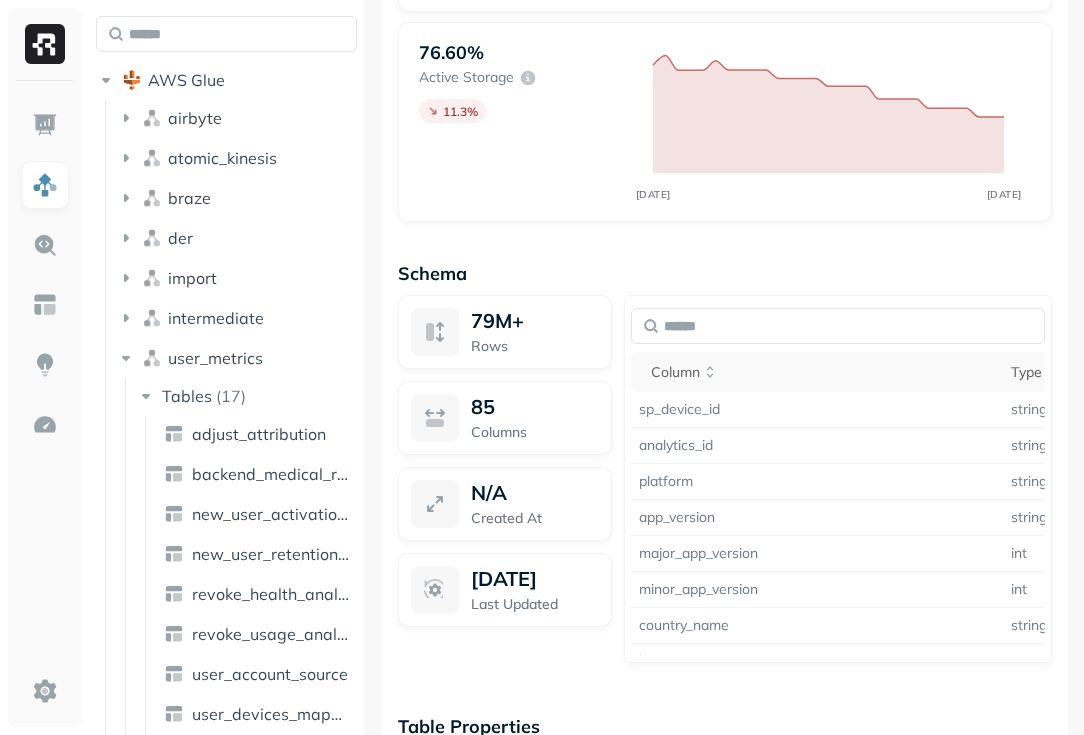 click on "**********" at bounding box center [725, -444] 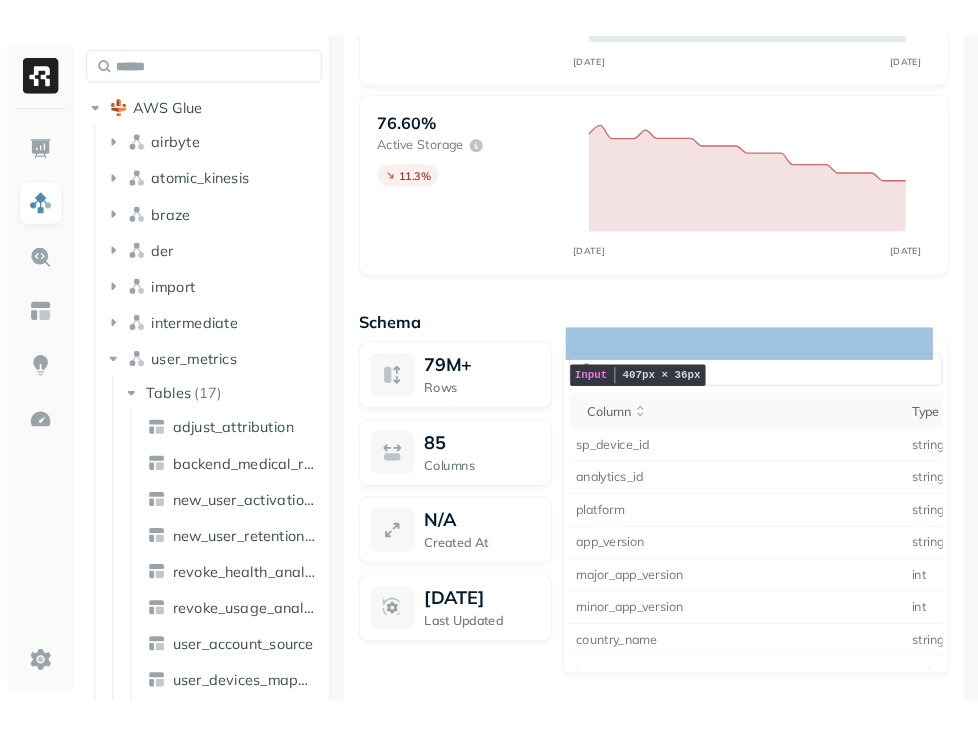 scroll, scrollTop: 2245, scrollLeft: 0, axis: vertical 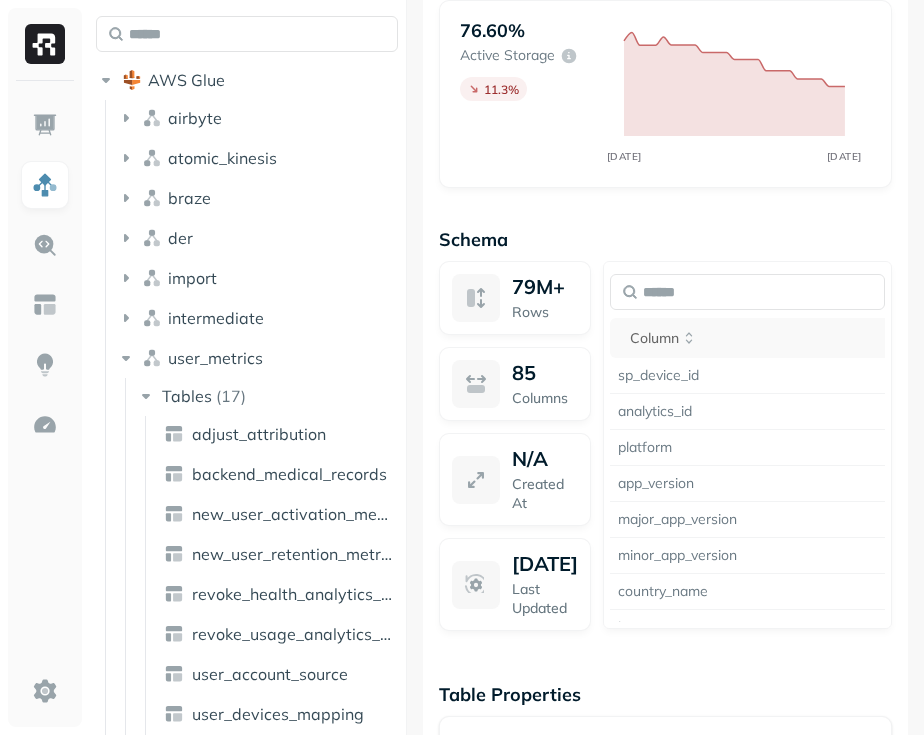 click at bounding box center [406, 367] 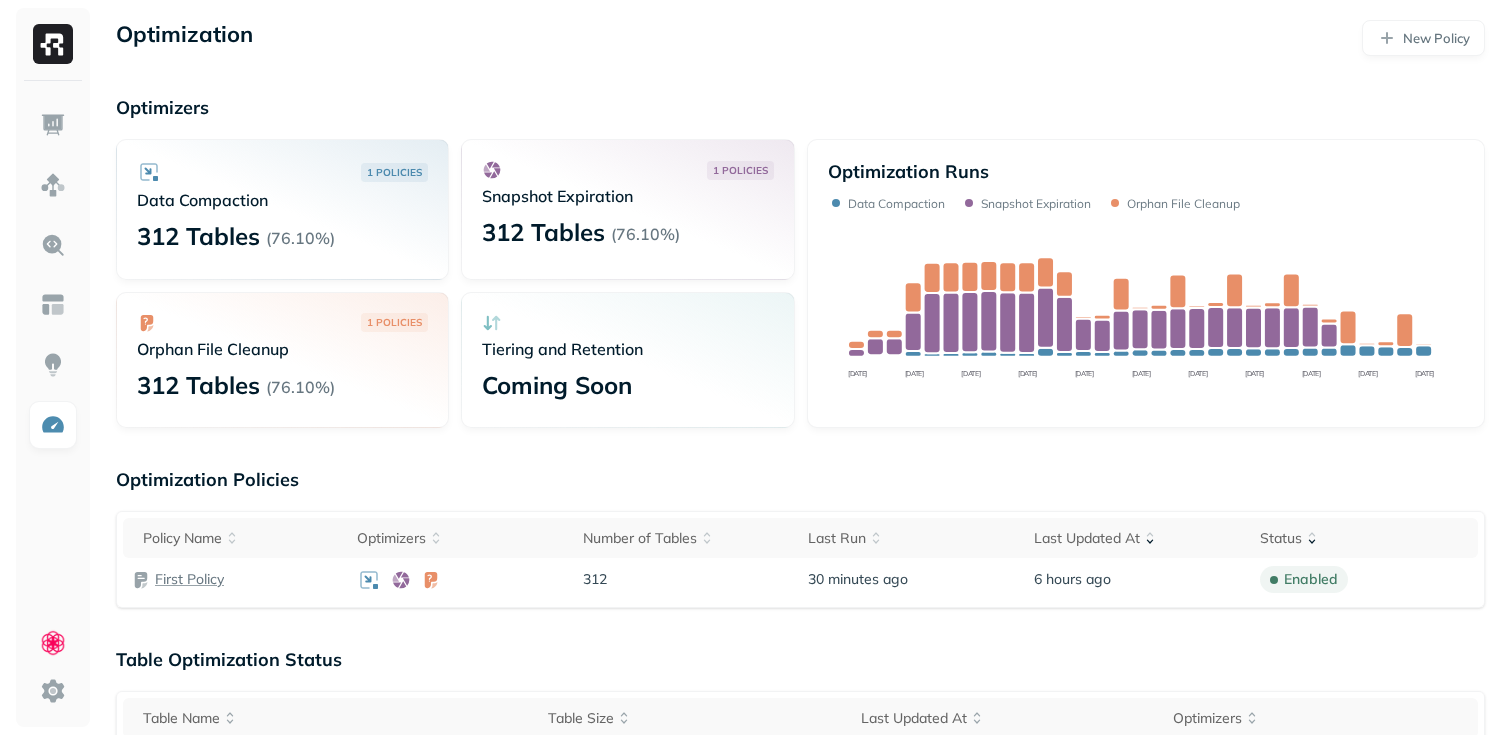 scroll, scrollTop: 0, scrollLeft: 0, axis: both 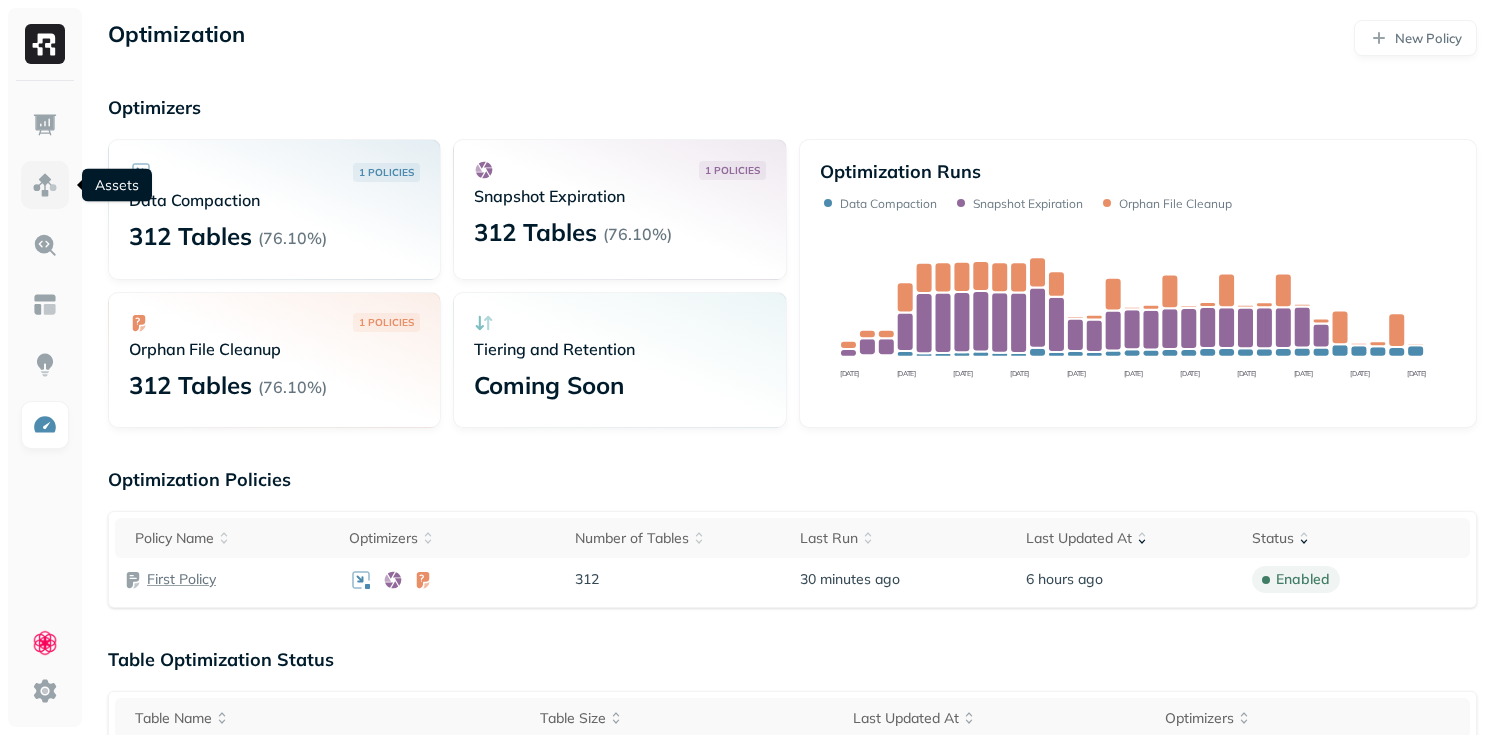 click at bounding box center [45, 185] 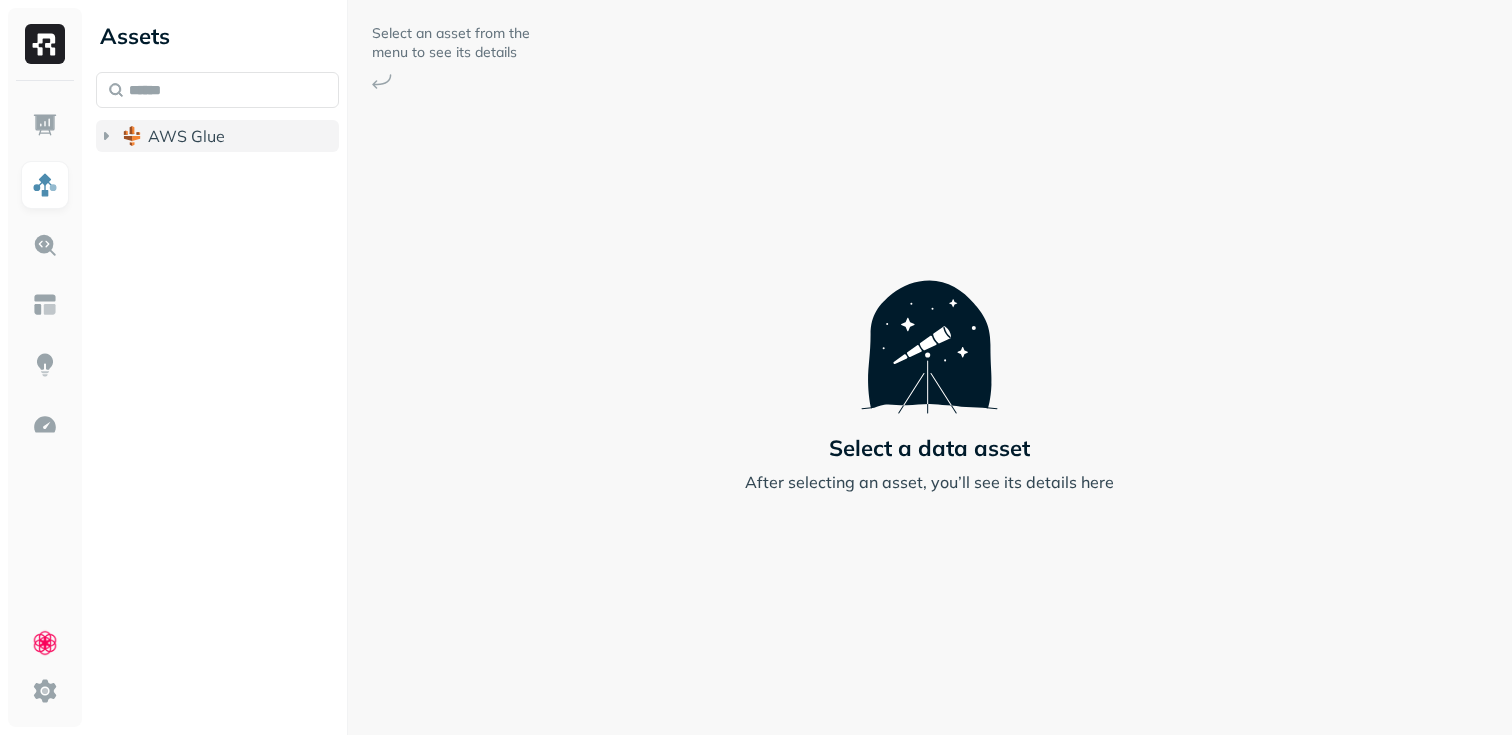 click 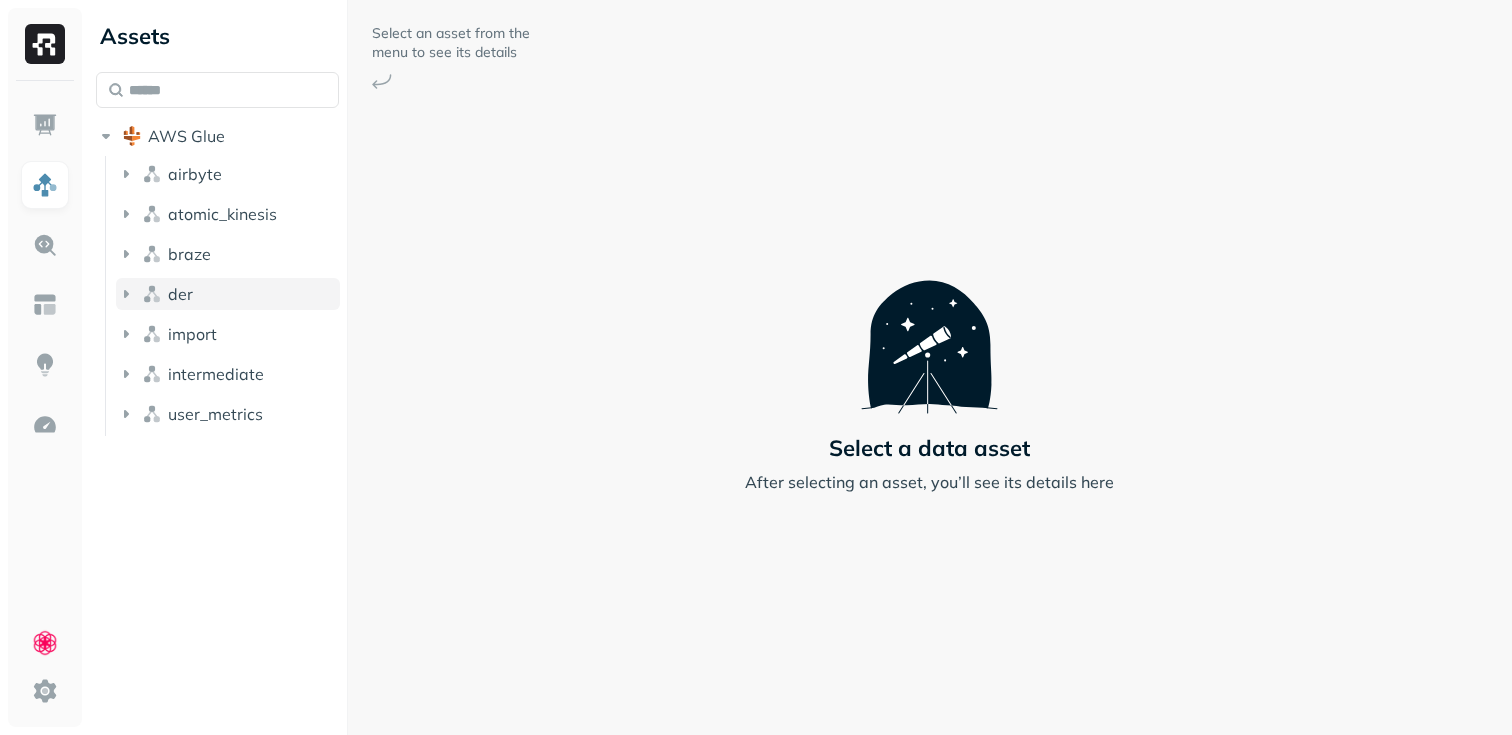 click 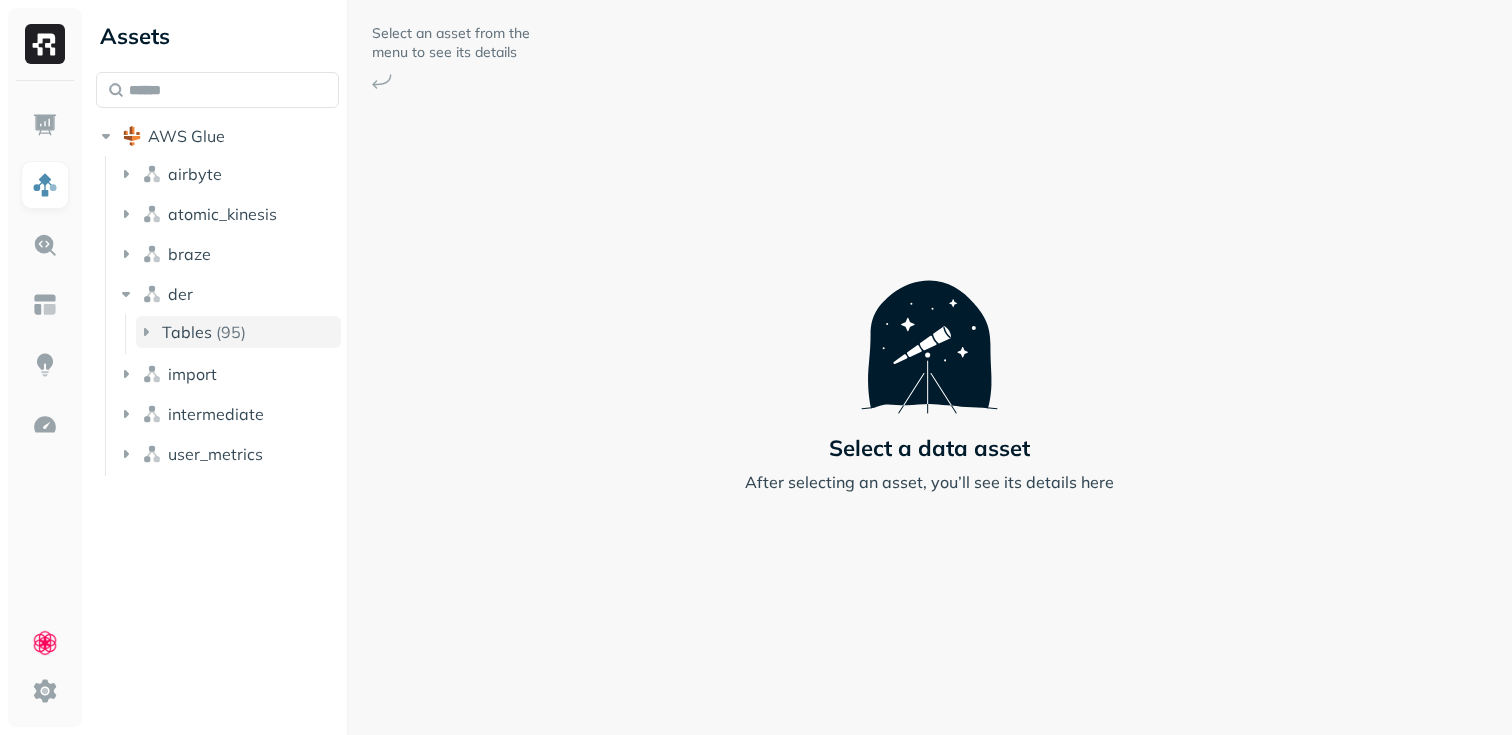 click 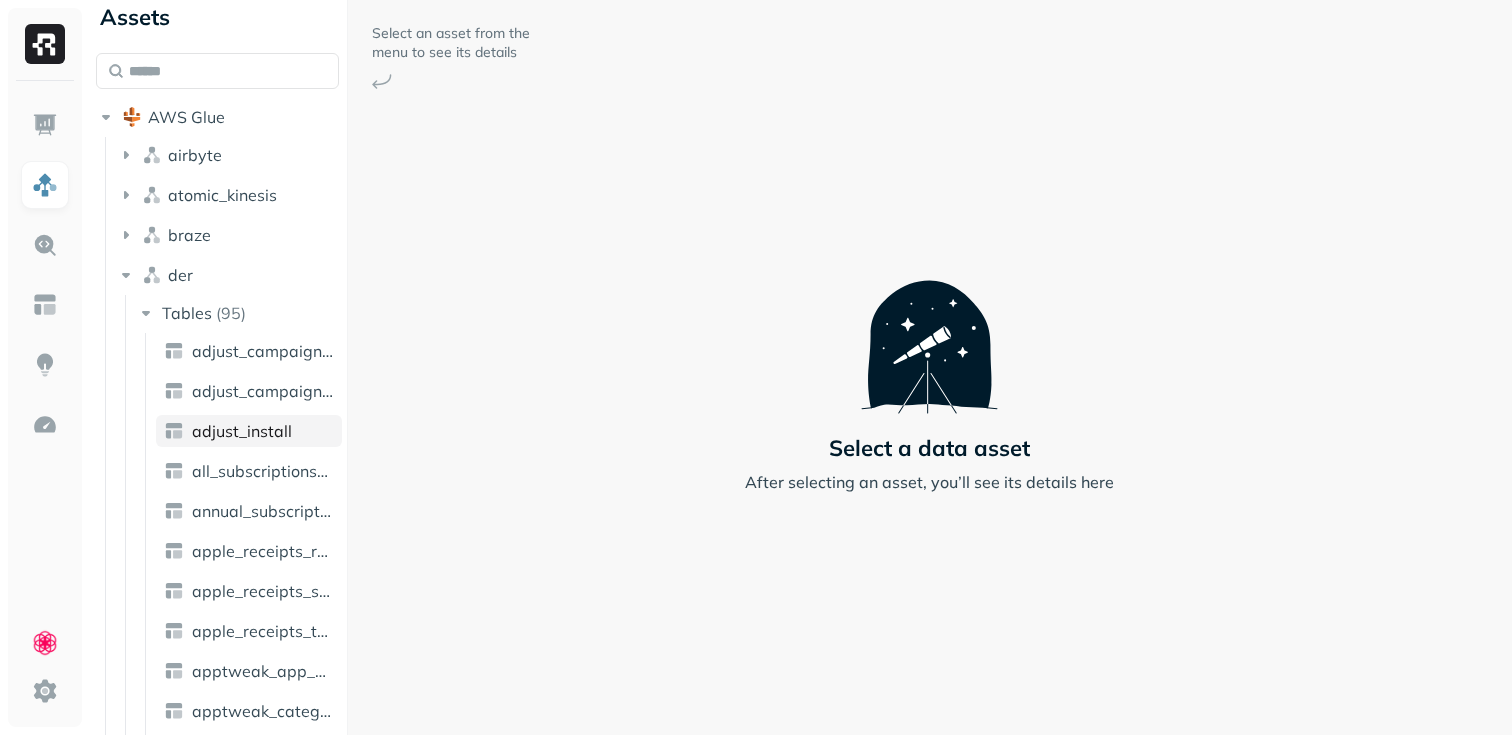 scroll, scrollTop: 75, scrollLeft: 0, axis: vertical 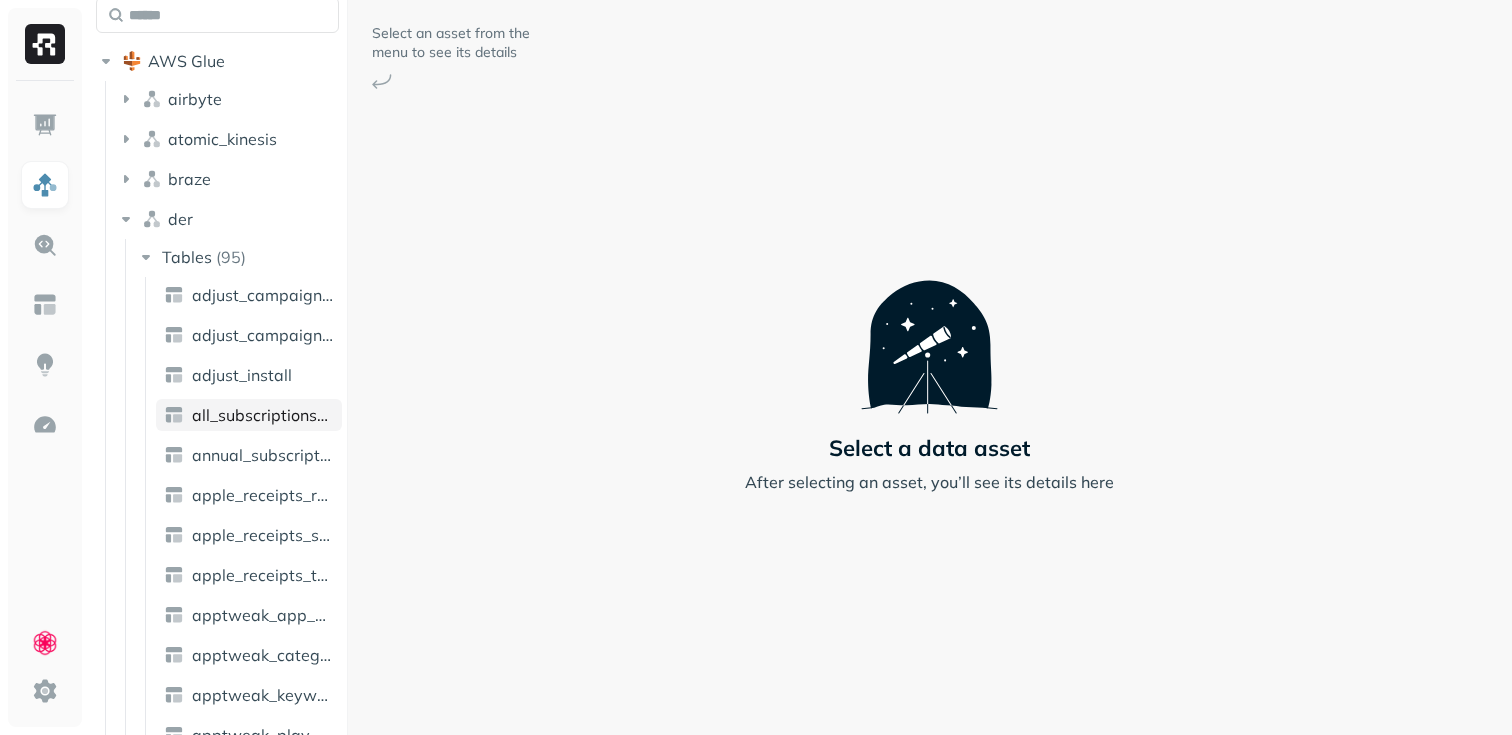 click on "all_subscriptions_events" at bounding box center [249, 415] 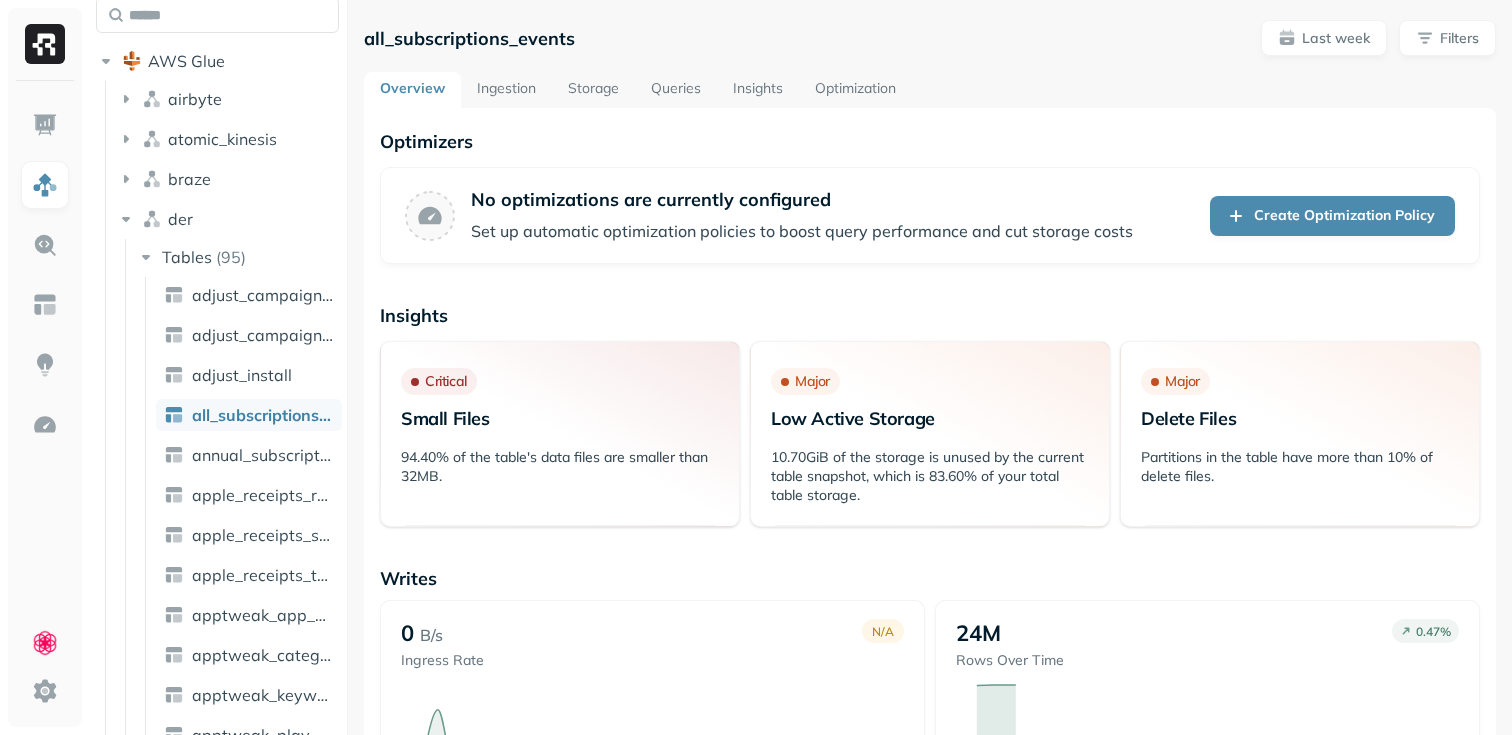 click on "all_subscriptions_events" at bounding box center [263, 415] 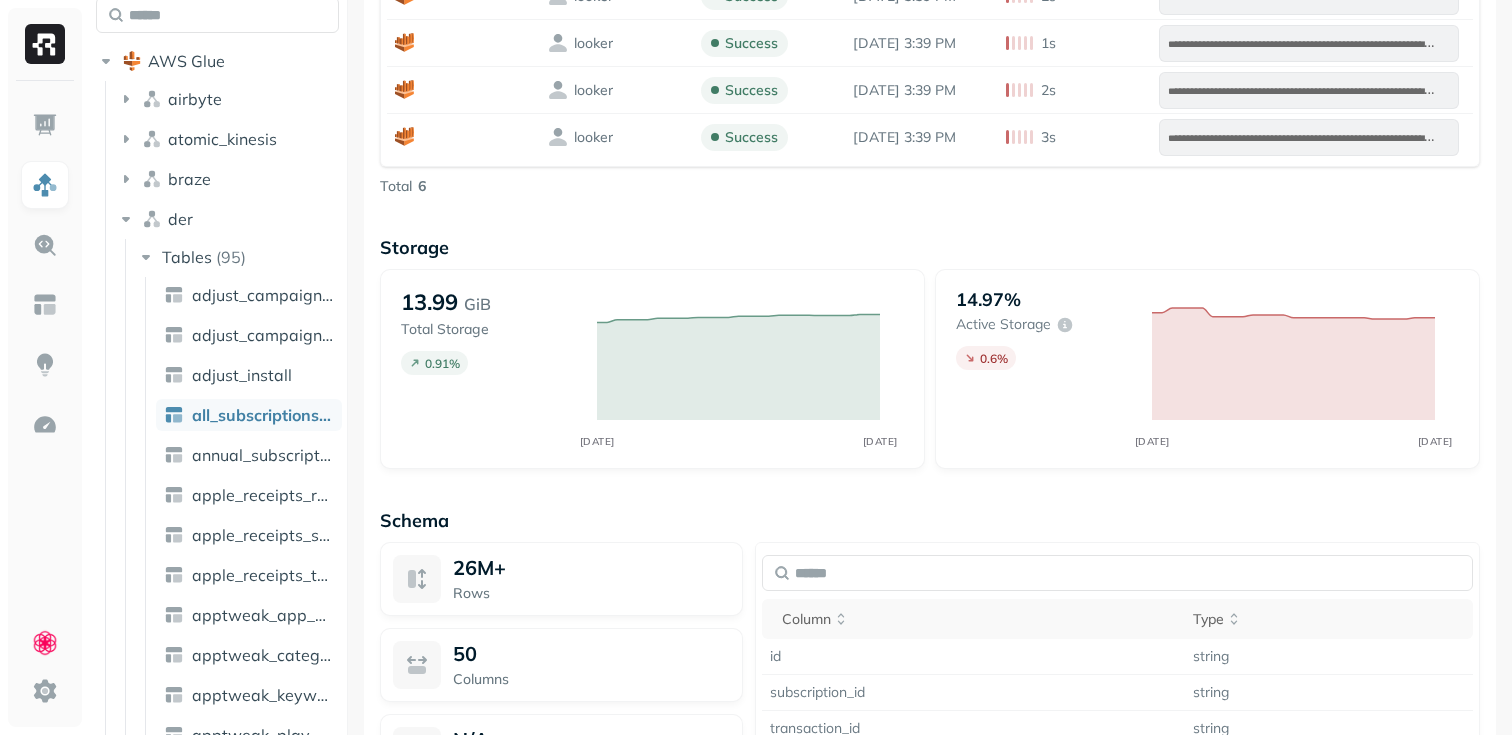 scroll, scrollTop: 1082, scrollLeft: 0, axis: vertical 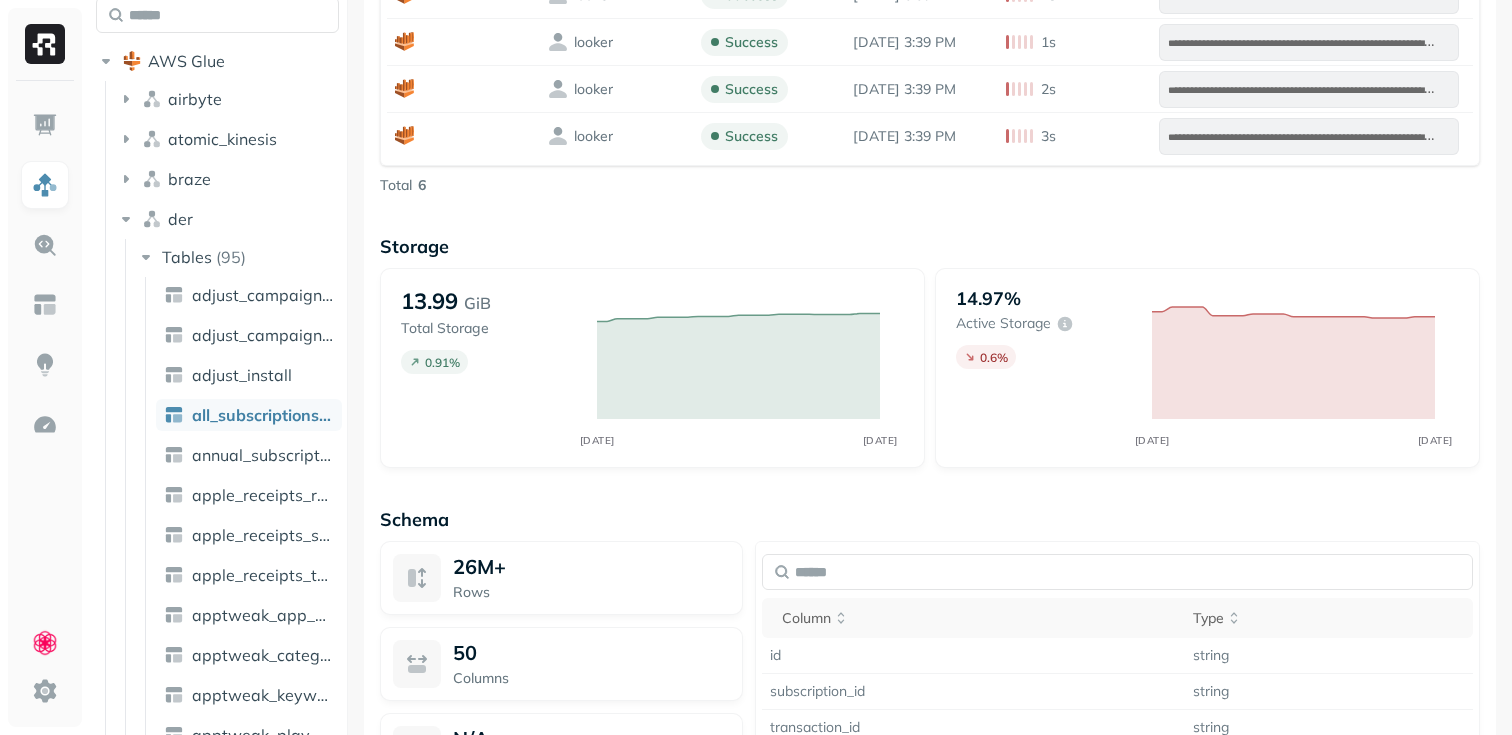click on "**********" at bounding box center [930, 115] 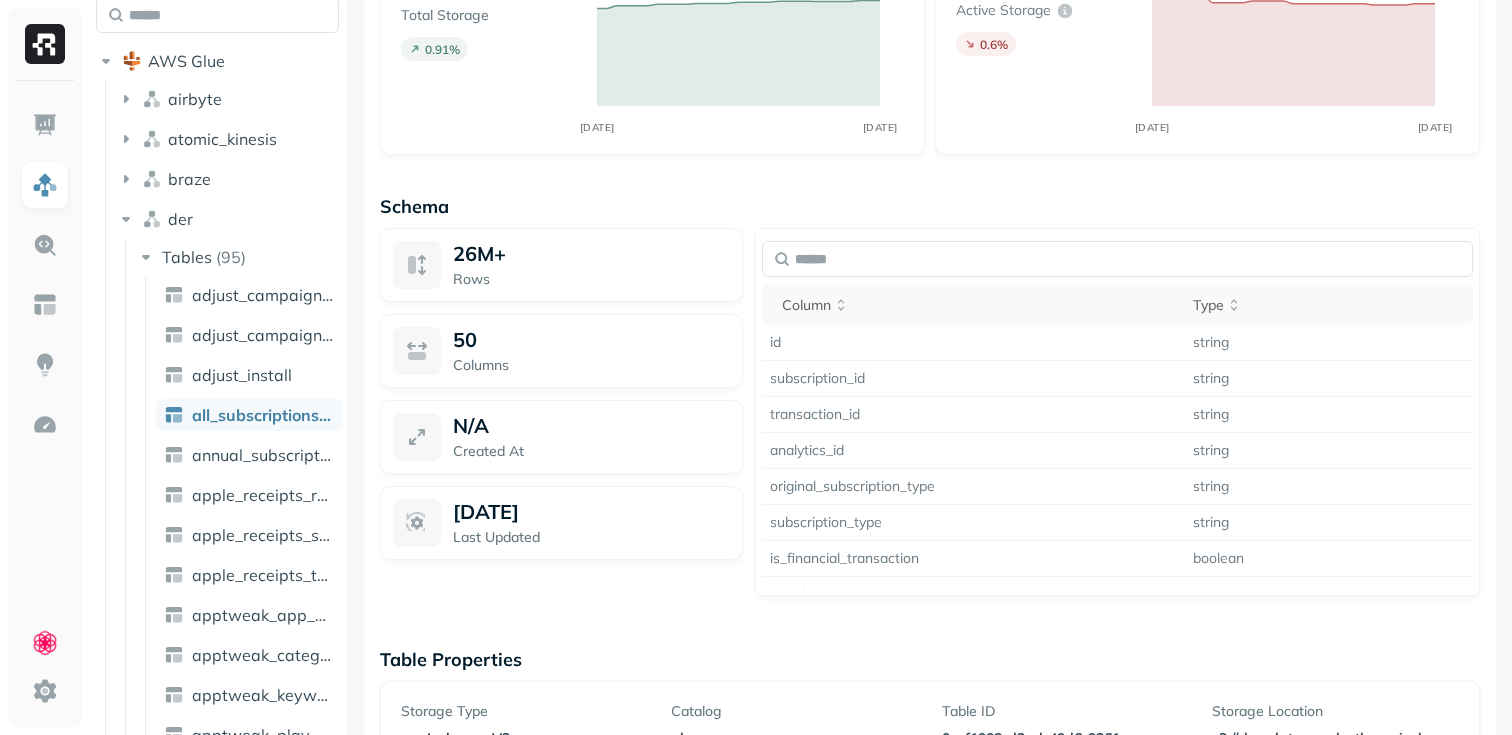 scroll, scrollTop: 1415, scrollLeft: 0, axis: vertical 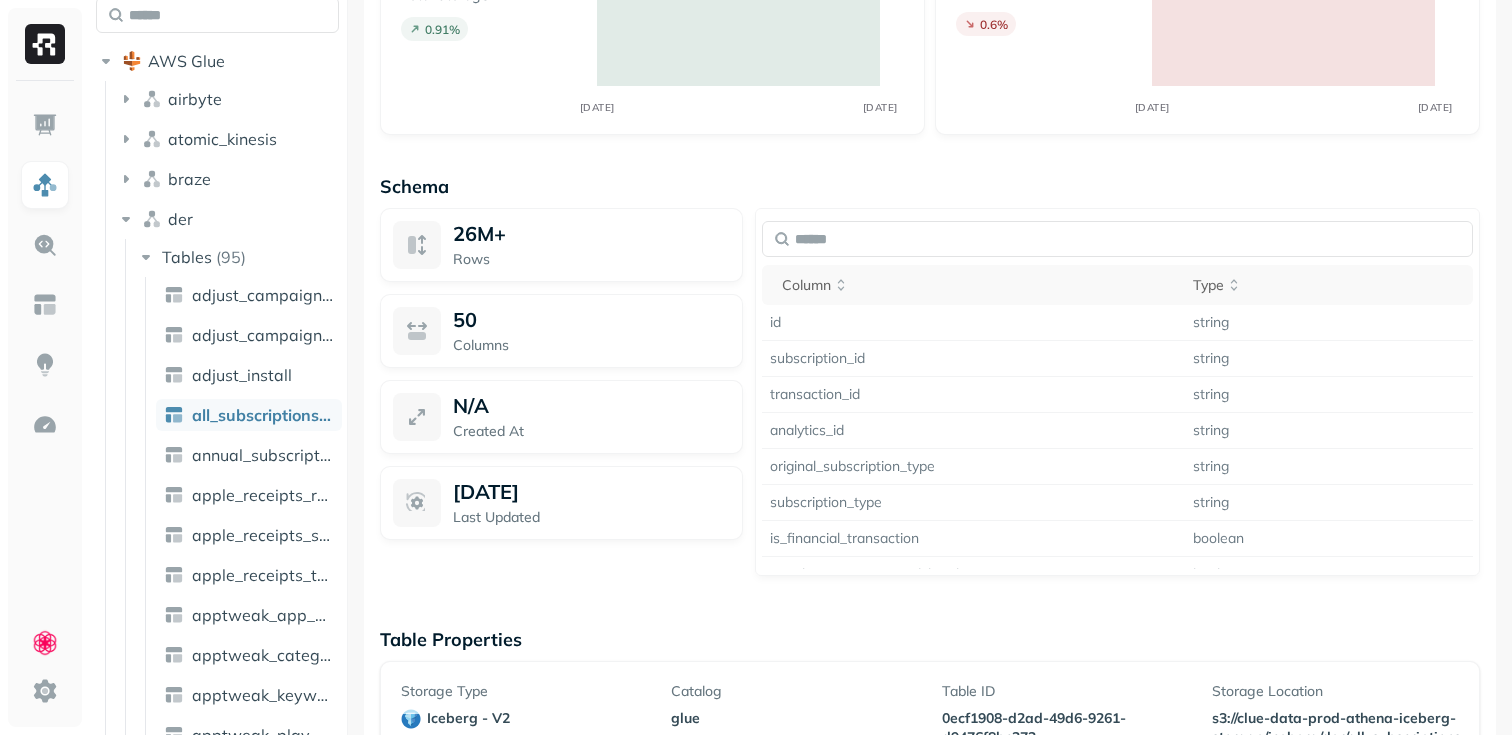 click on "Last Updated" at bounding box center (591, 517) 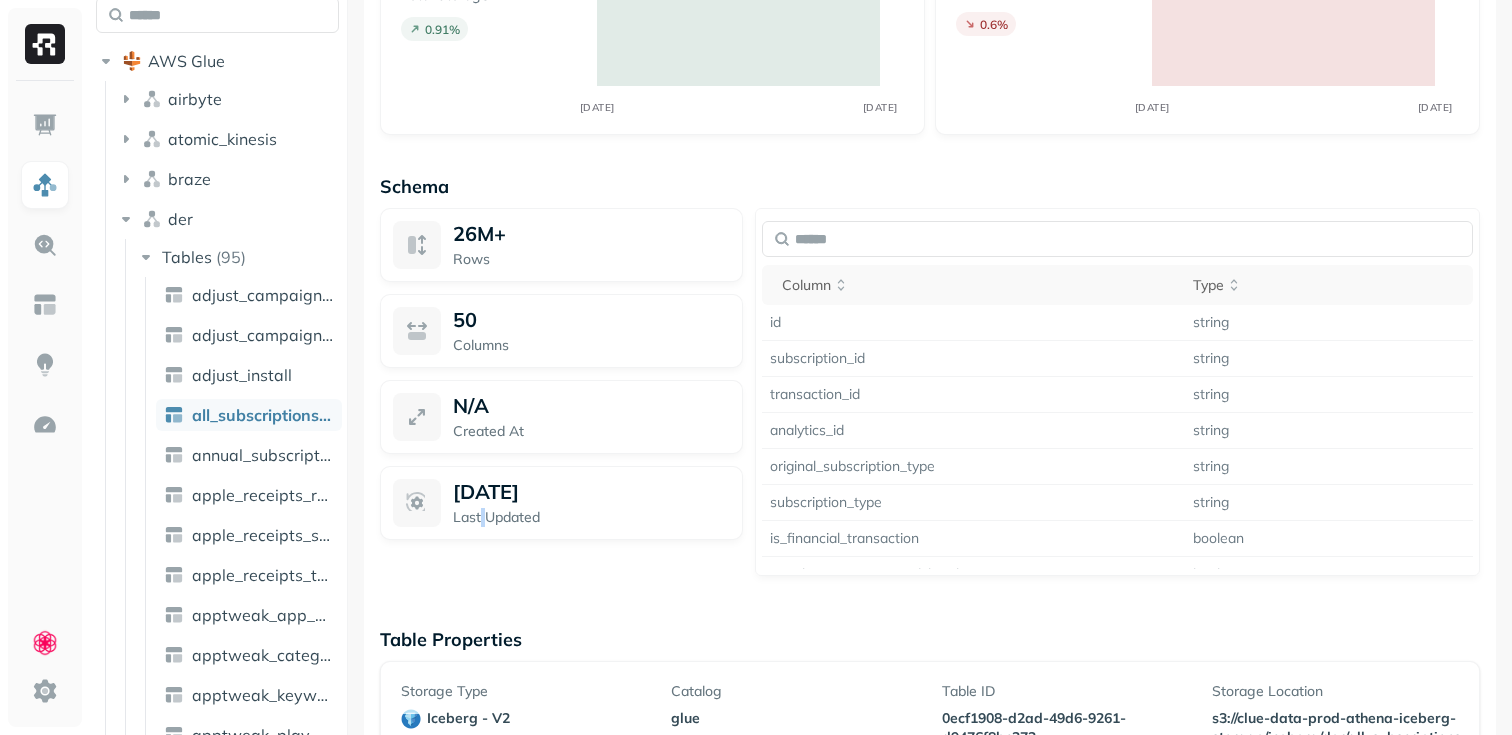 click on "Last Updated" at bounding box center [591, 517] 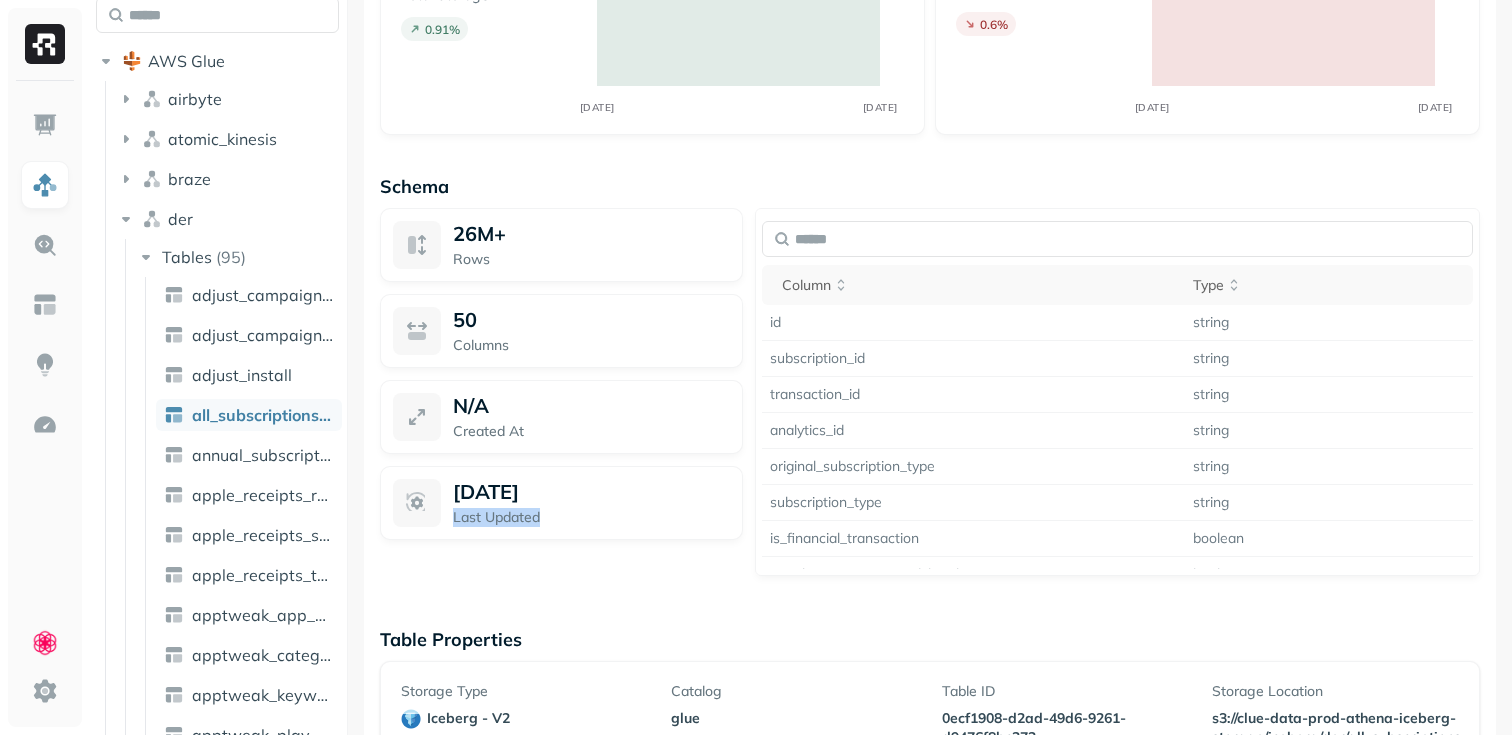 click on "Last Updated" at bounding box center [591, 517] 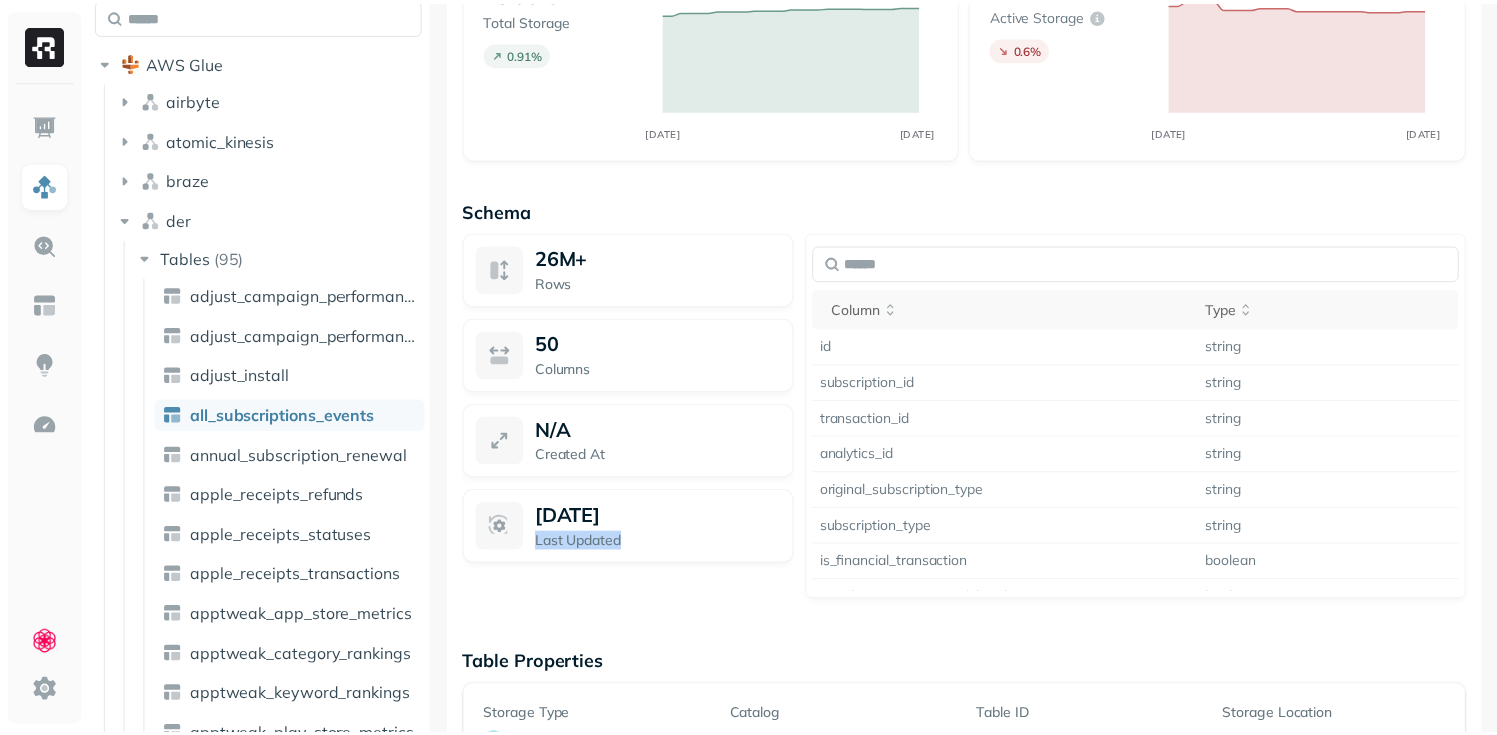 scroll, scrollTop: 1439, scrollLeft: 0, axis: vertical 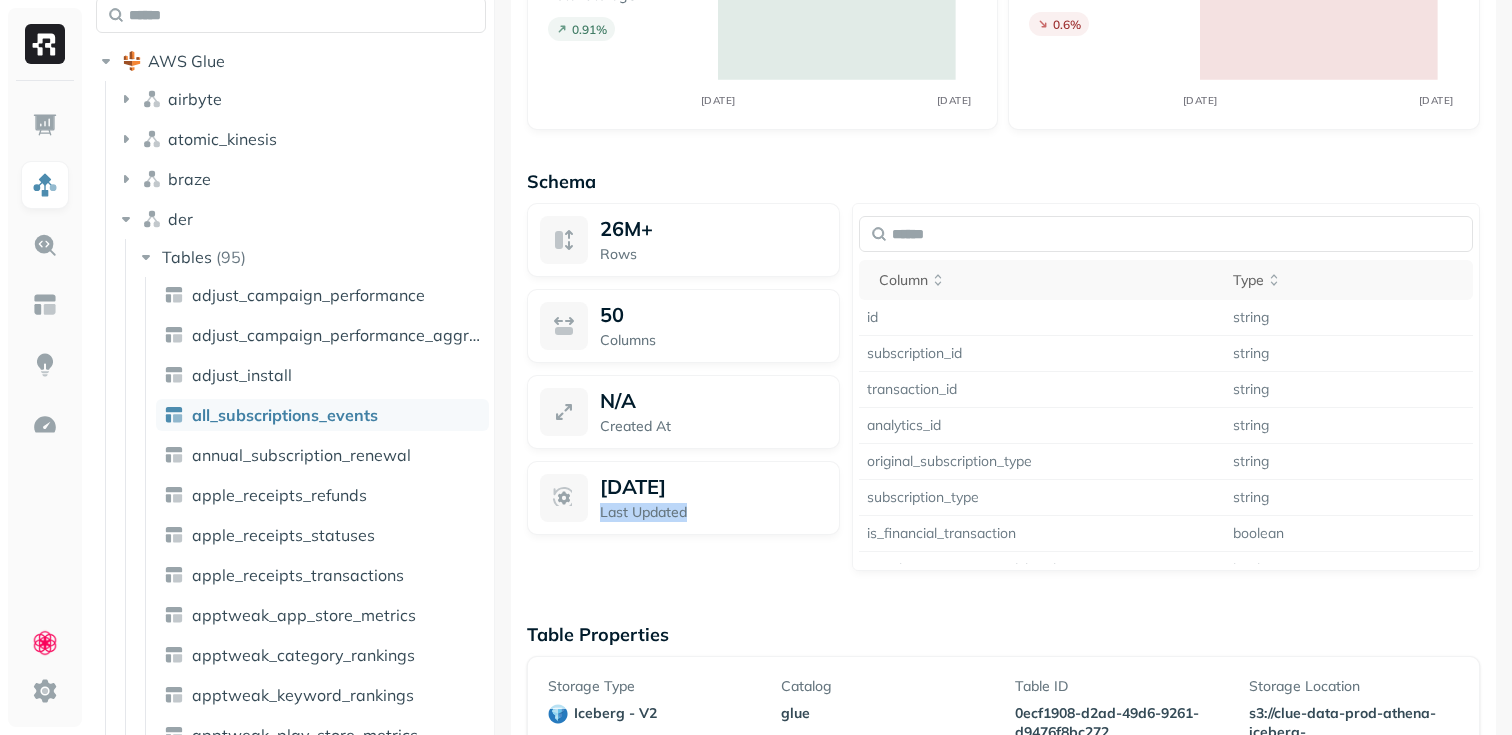 click at bounding box center [494, 367] 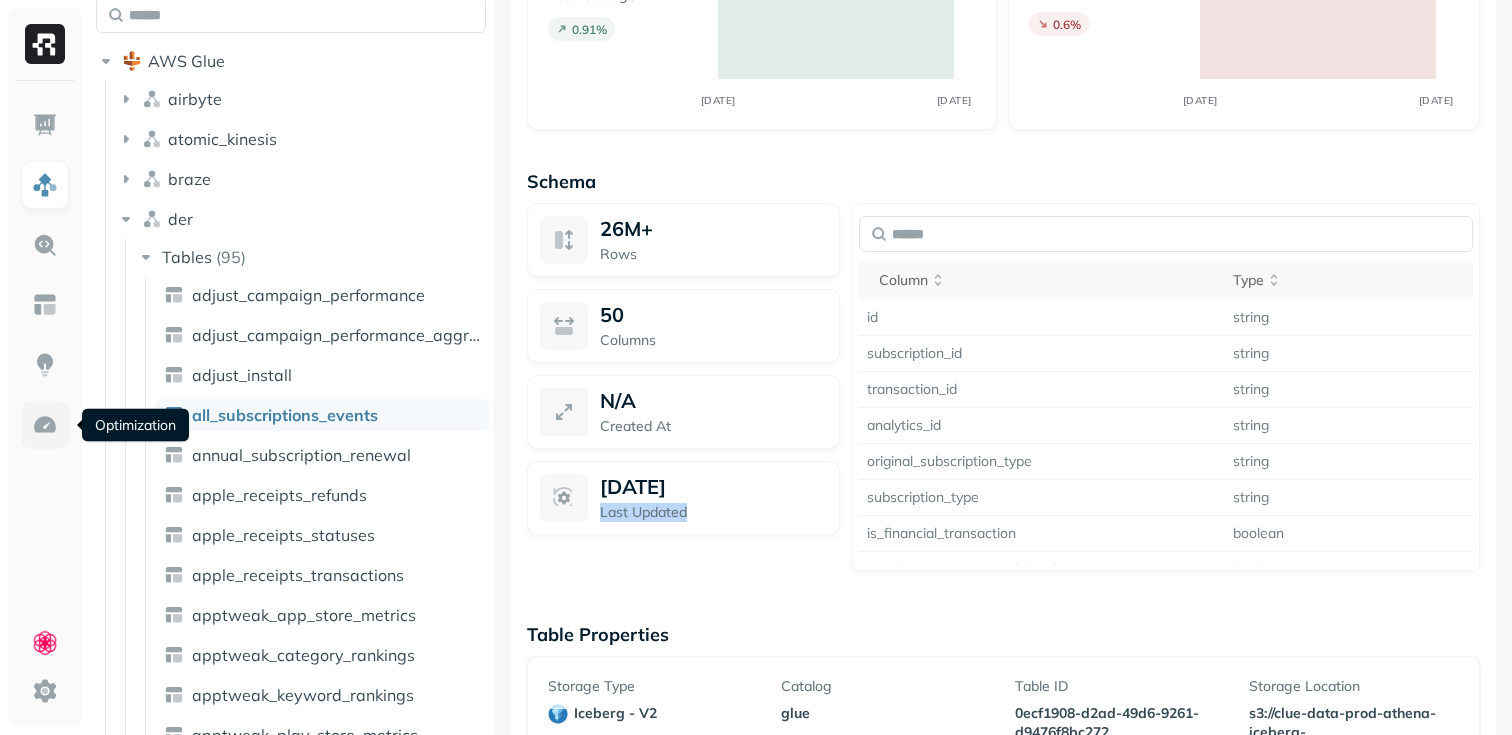 click at bounding box center (45, 425) 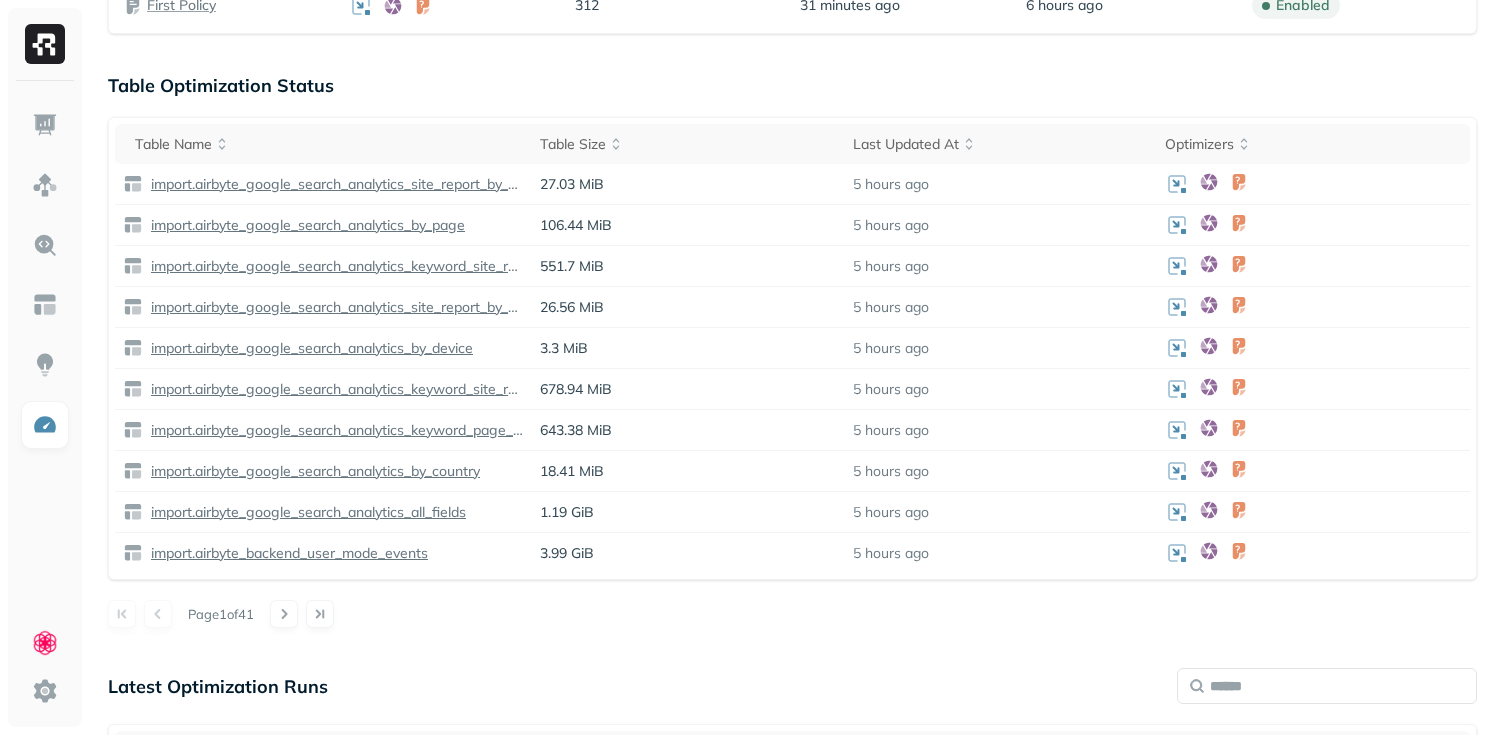 scroll, scrollTop: 520, scrollLeft: 0, axis: vertical 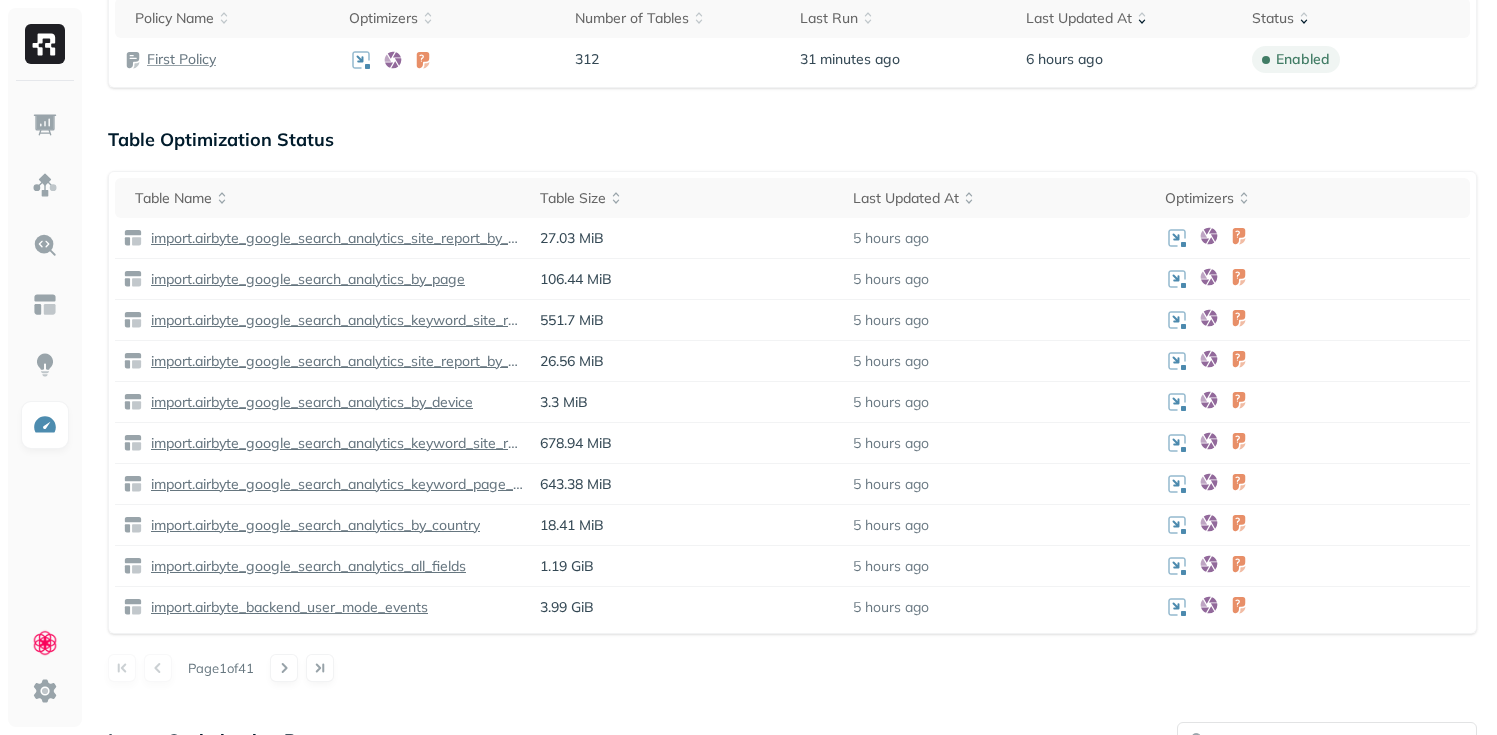click on "Optimization New Policy Optimizers 1   POLICIES Data Compaction 312   Tables ( 76.10% ) 1   POLICIES Snapshot Expiration 312   Tables ( 76.10% ) 1   POLICIES Orphan File Cleanup 312   Tables ( 76.10% ) Tiering and Retention Coming Soon Optimization Runs Data Compaction Snapshot Expiration Orphan File Cleanup Jun 07 Jun 10 Jun 13 Jun 16 Jun 19 Jun 22 Jun 25 Jun 28 Jul 01 Jul 04 Jul 07 Optimization Policies Policy Name Optimizers Number of Tables Last Run Last Updated At Status First Policy 312 31 minutes ago 6 hours ago enabled Table Optimization Status Table Name Table Size Last Updated At Optimizers import.airbyte_google_search_analytics_site_report_by_page 27.03 MiB 5 hours ago import.airbyte_google_search_analytics_by_page 106.44 MiB 5 hours ago import.airbyte_google_search_analytics_keyword_site_report_by_page 551.7 MiB 5 hours ago import.airbyte_google_search_analytics_site_report_by_site 26.56 MiB 5 hours ago import.airbyte_google_search_analytics_by_device 3.3 MiB 5 hours ago 678.94 MiB 5 hours ago 1 1" at bounding box center (792, 395) 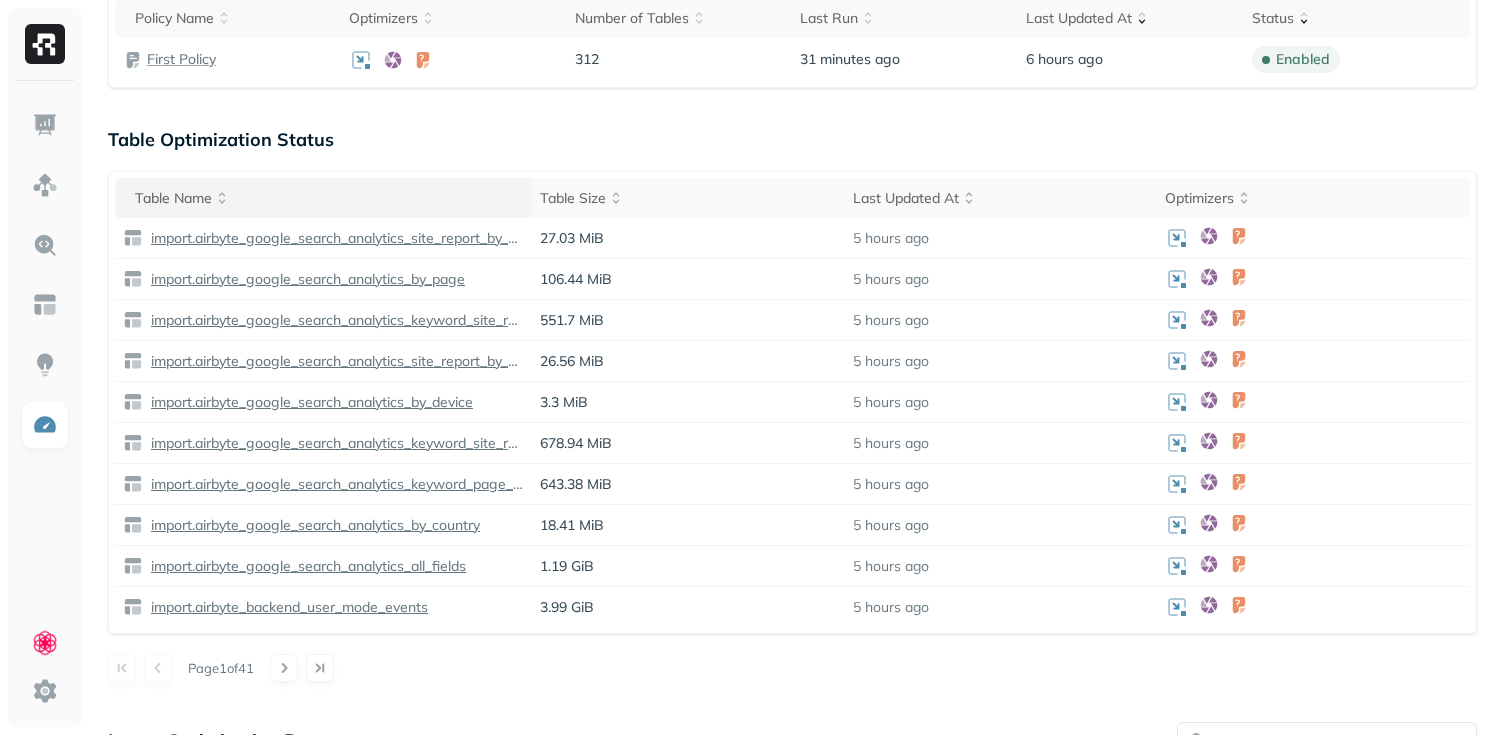 click 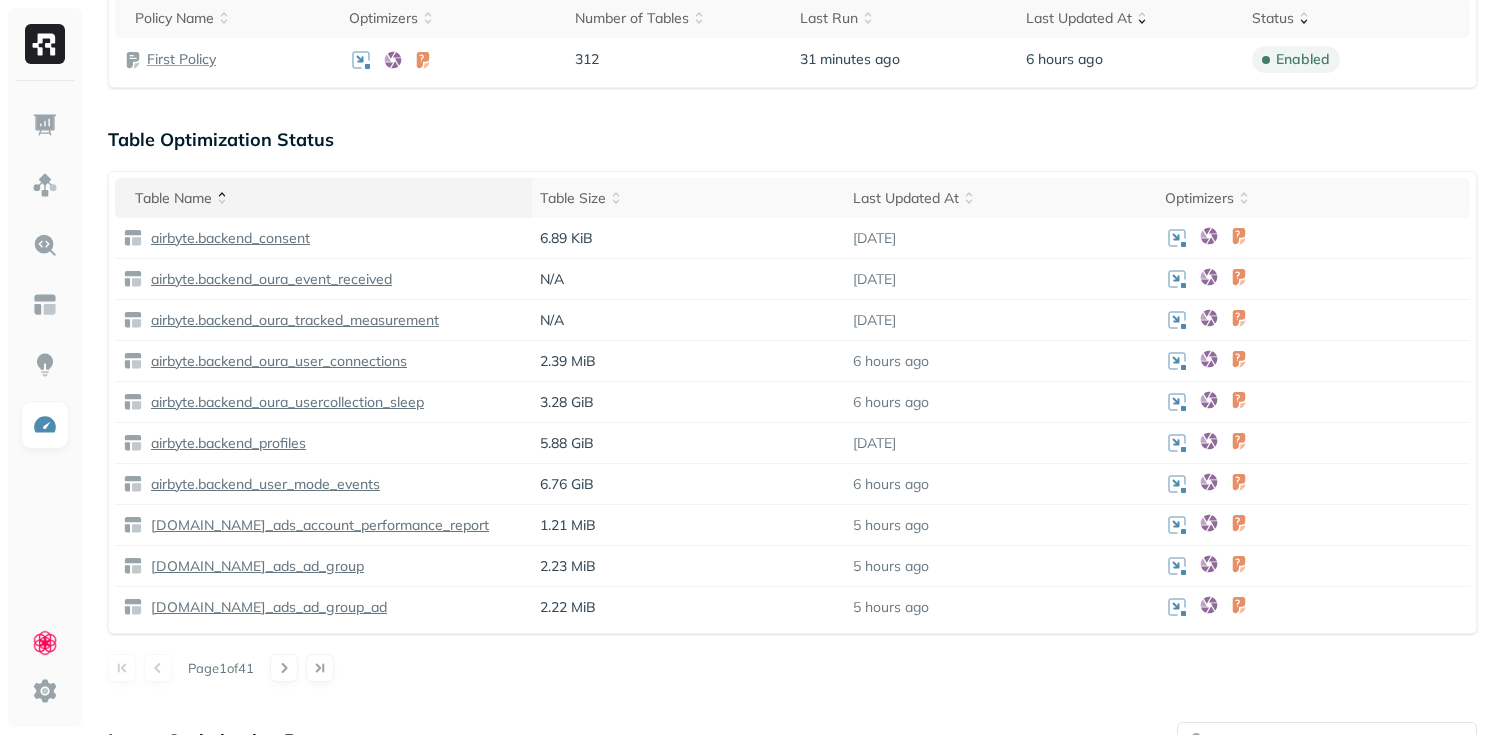 click 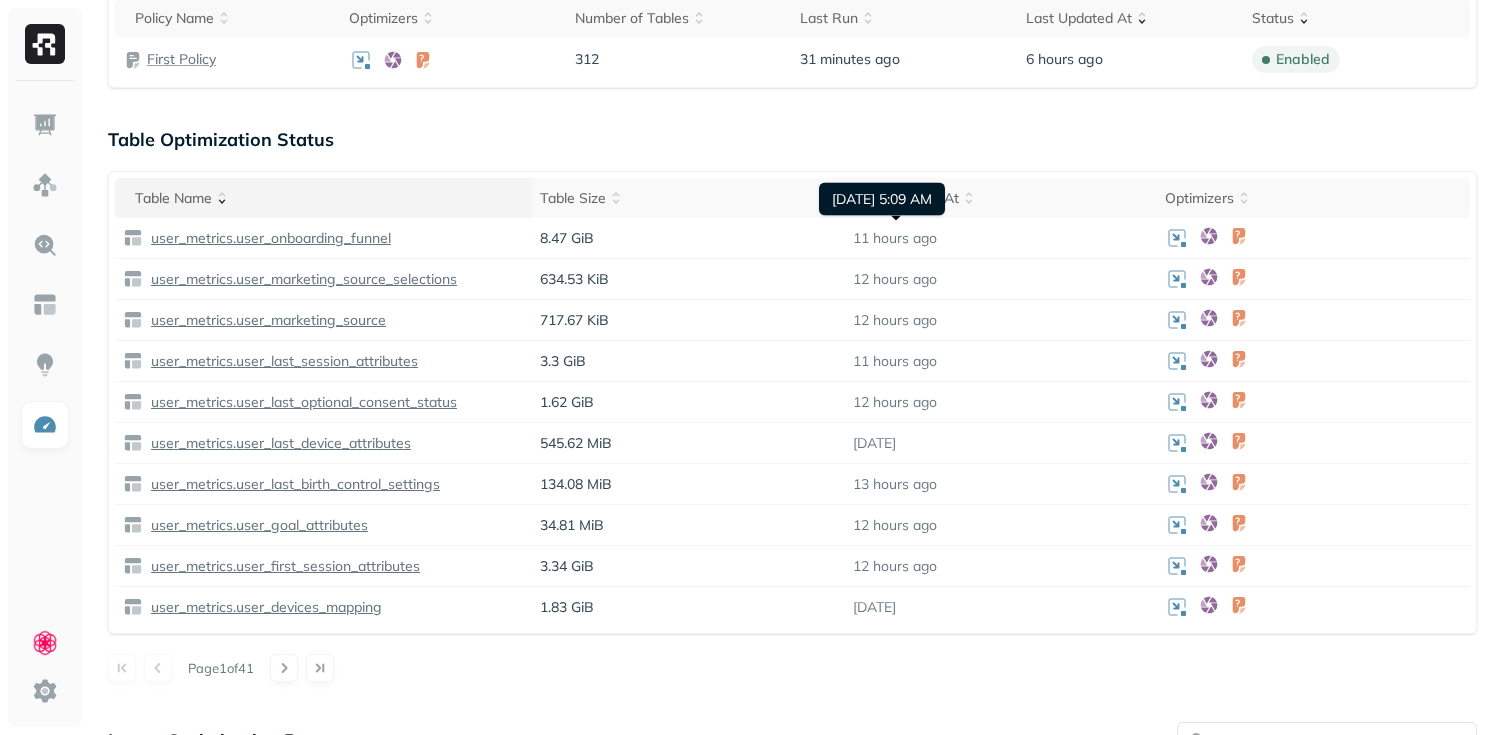 click on "Table Optimization Status" at bounding box center (792, 139) 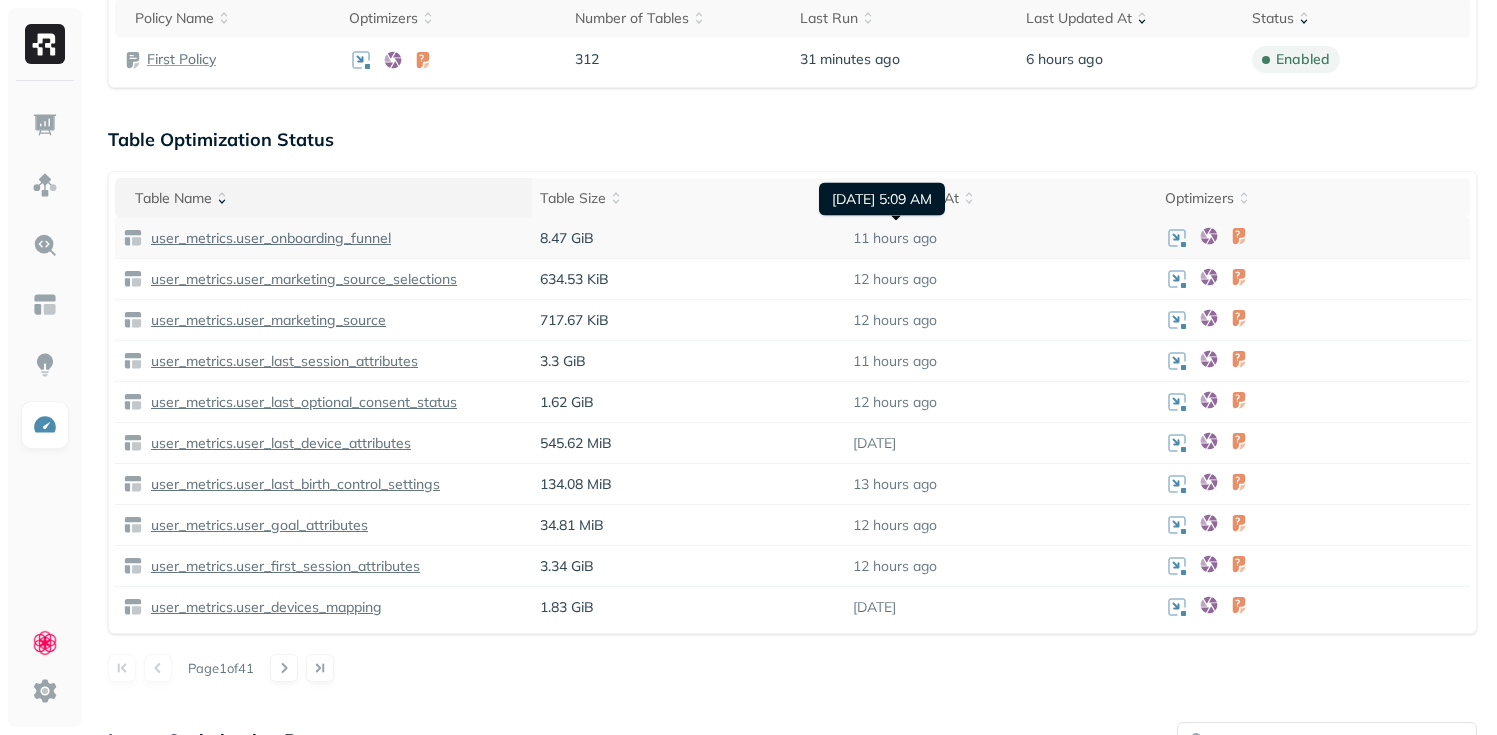 click on "11 hours ago" at bounding box center (895, 238) 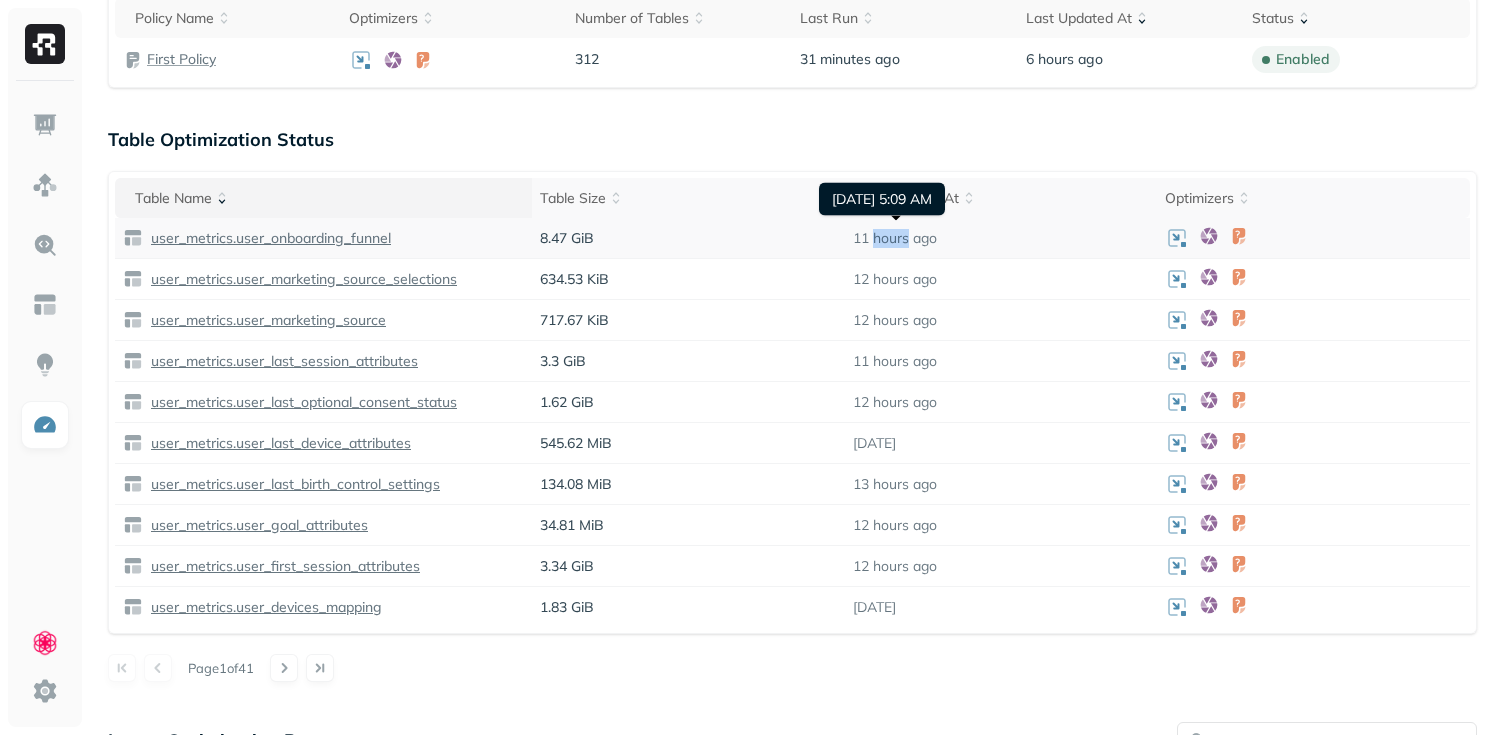 click on "11 hours ago" at bounding box center (895, 238) 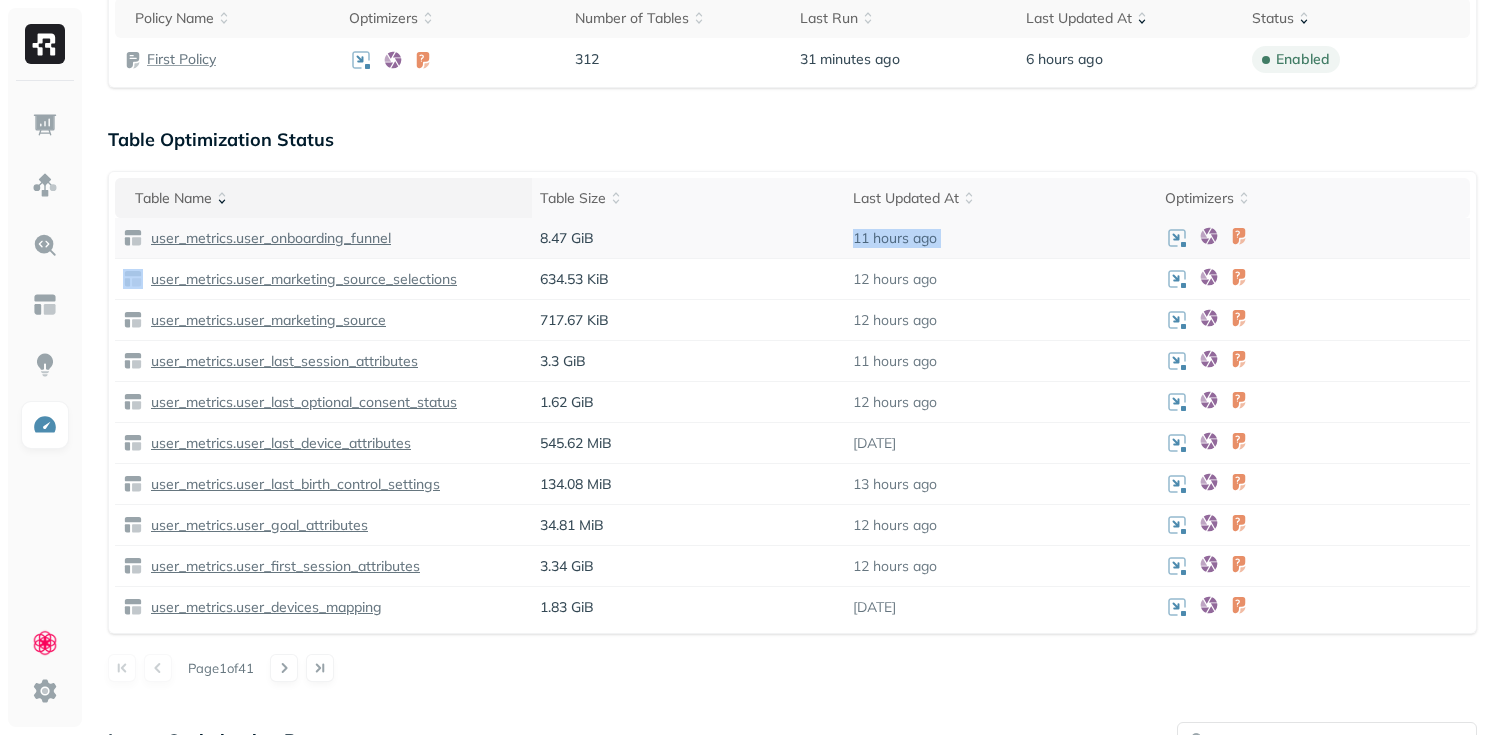 click on "11 hours ago" at bounding box center (895, 238) 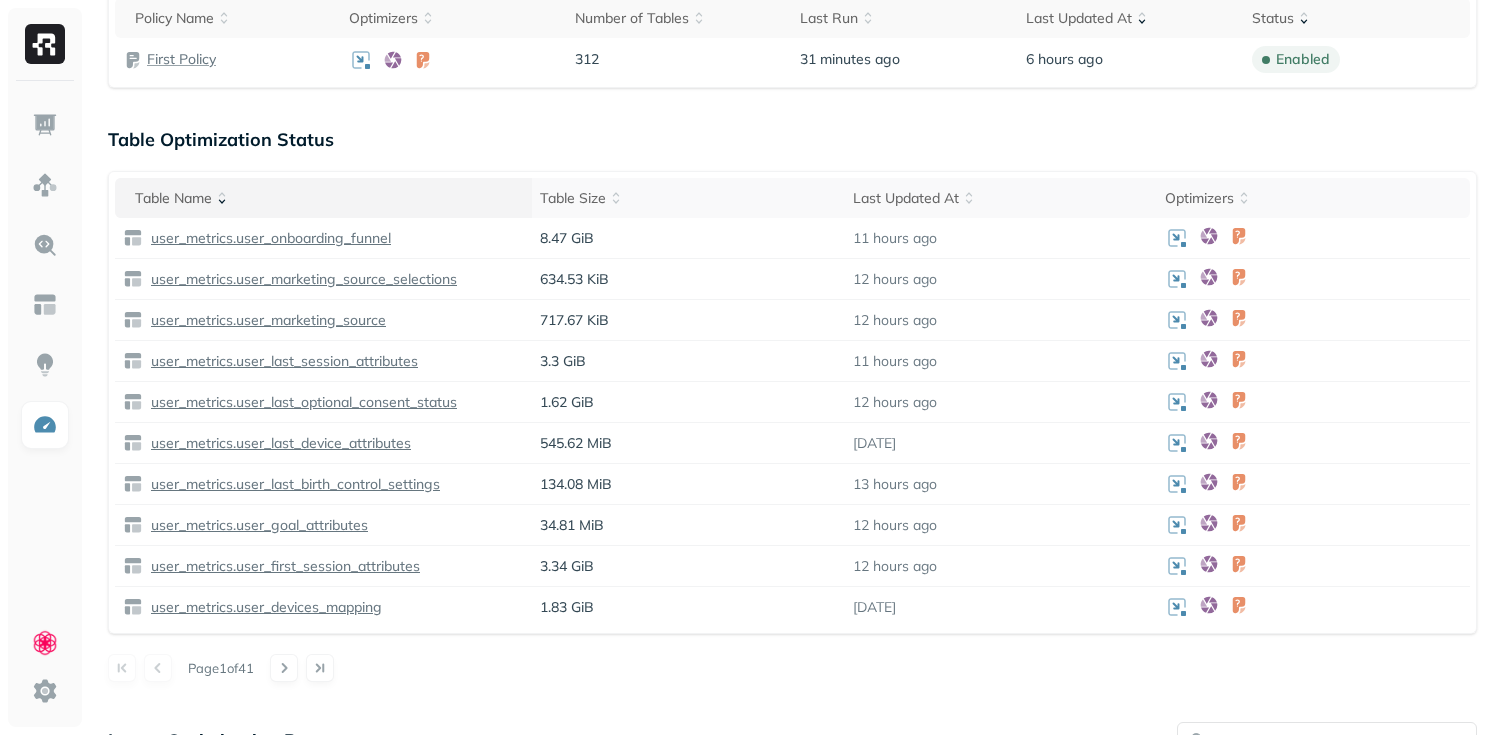 click on "Table Optimization Status" at bounding box center [792, 139] 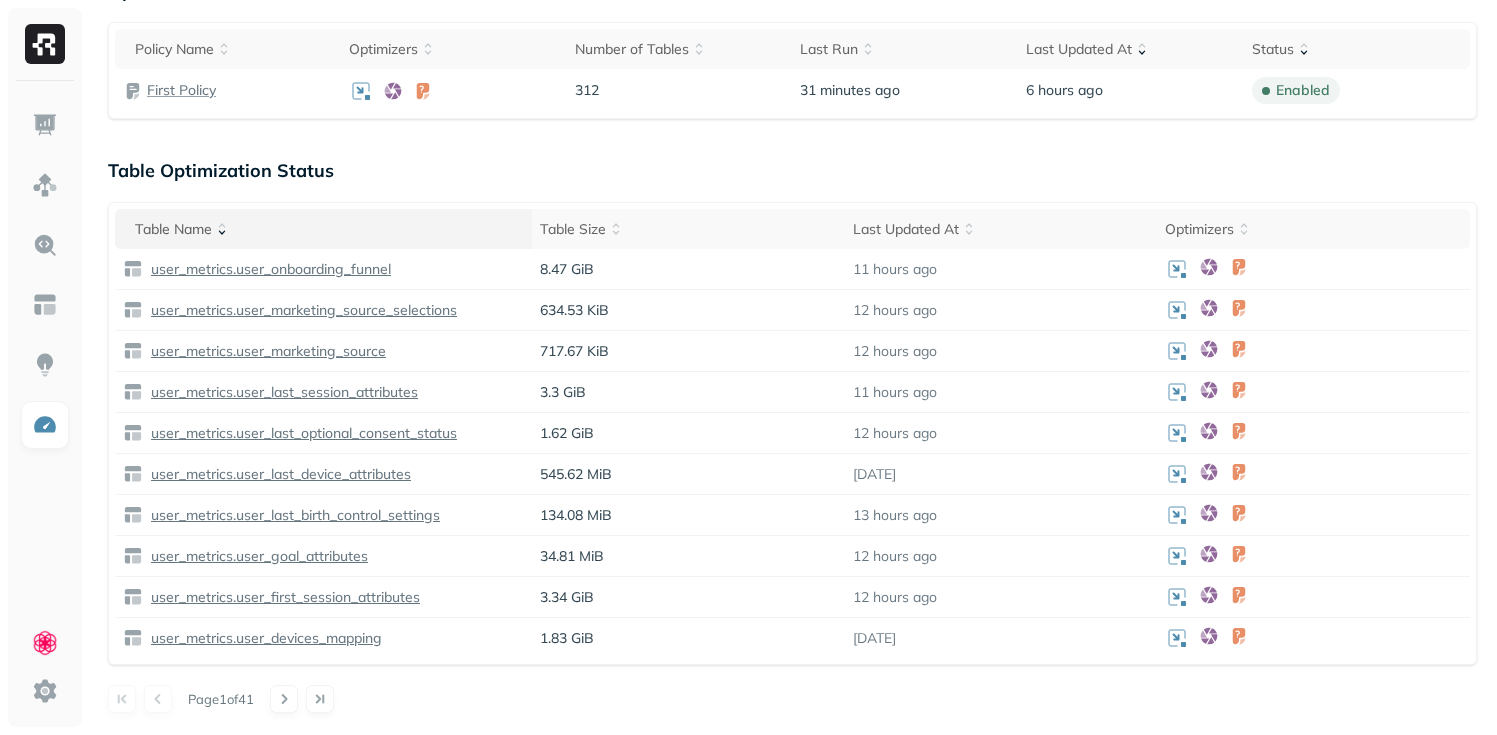 scroll, scrollTop: 484, scrollLeft: 0, axis: vertical 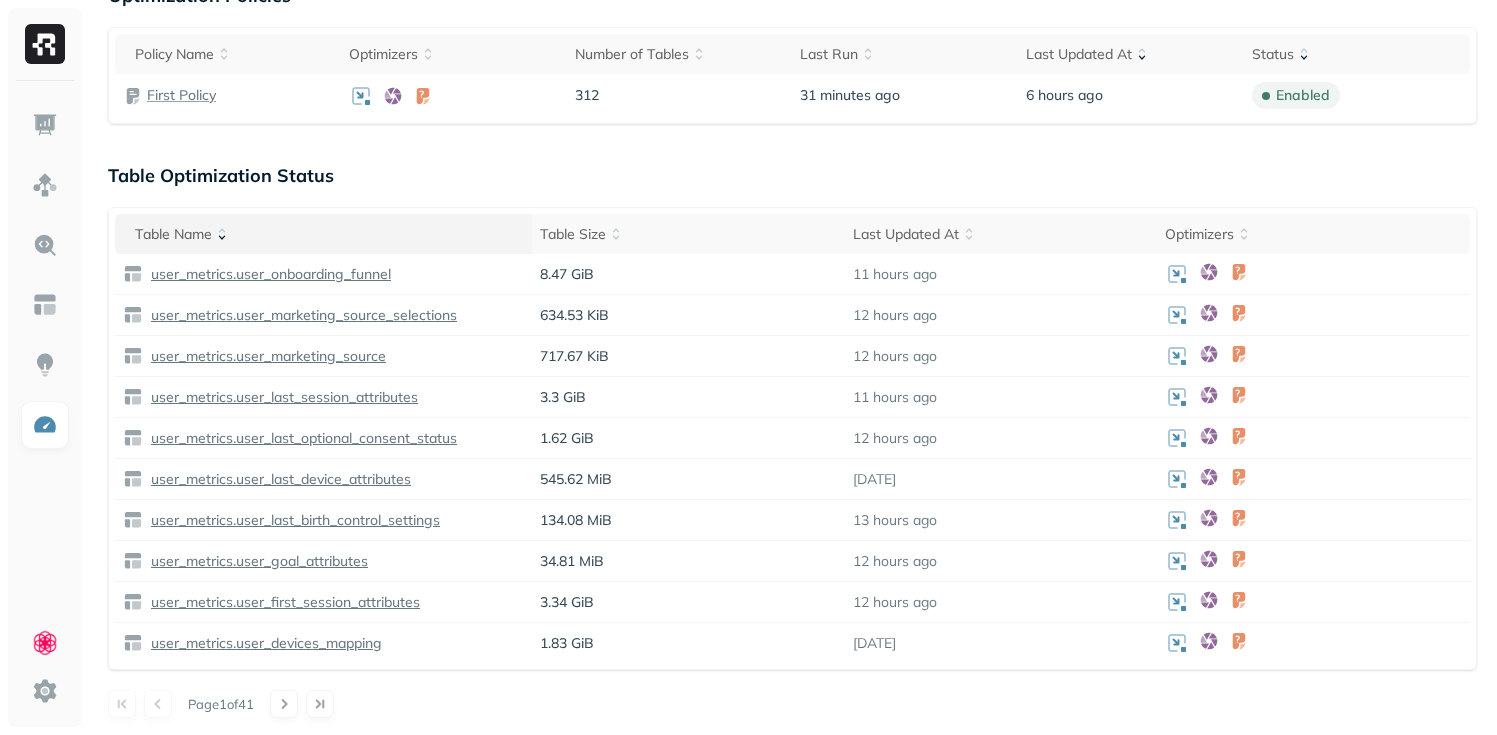 click on "Table Optimization Status" at bounding box center (792, 175) 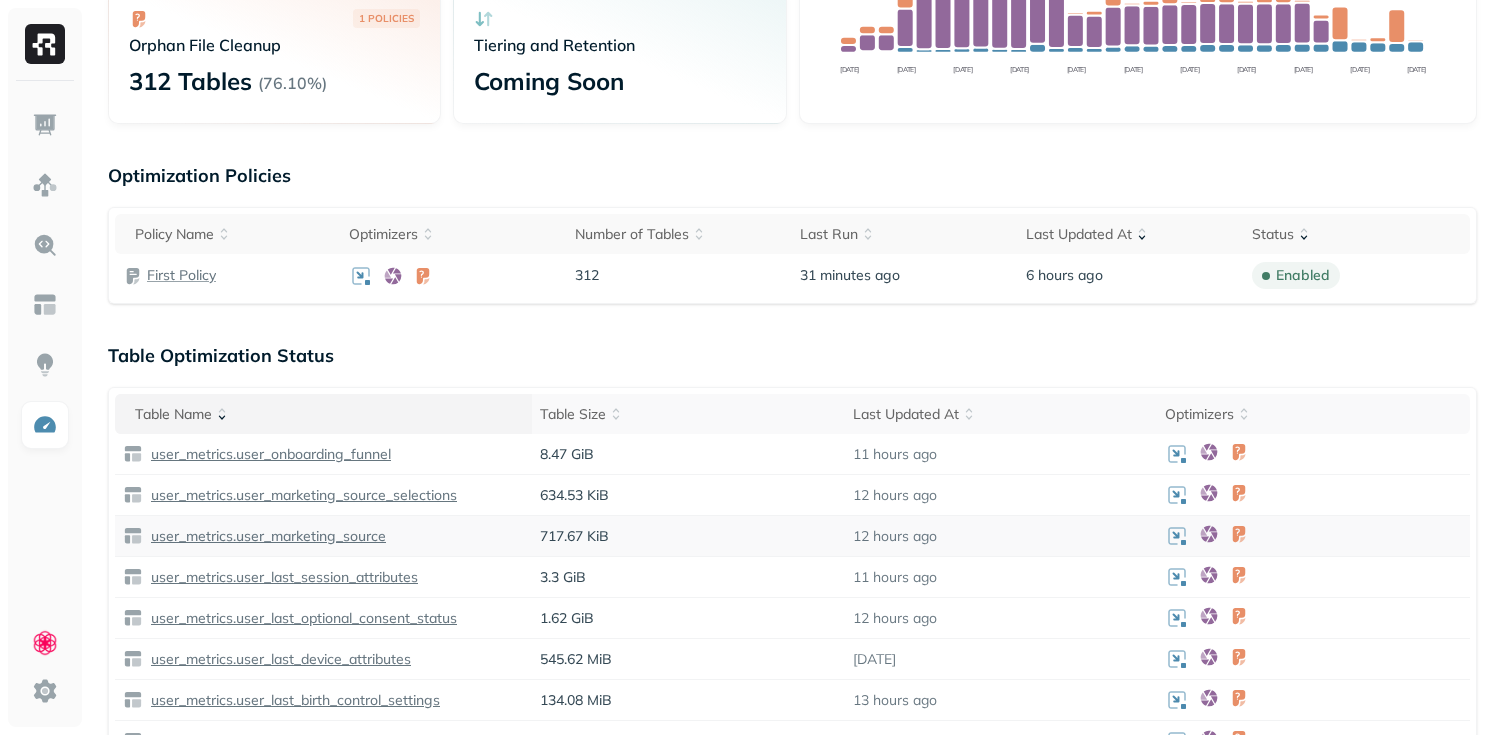 scroll, scrollTop: 341, scrollLeft: 0, axis: vertical 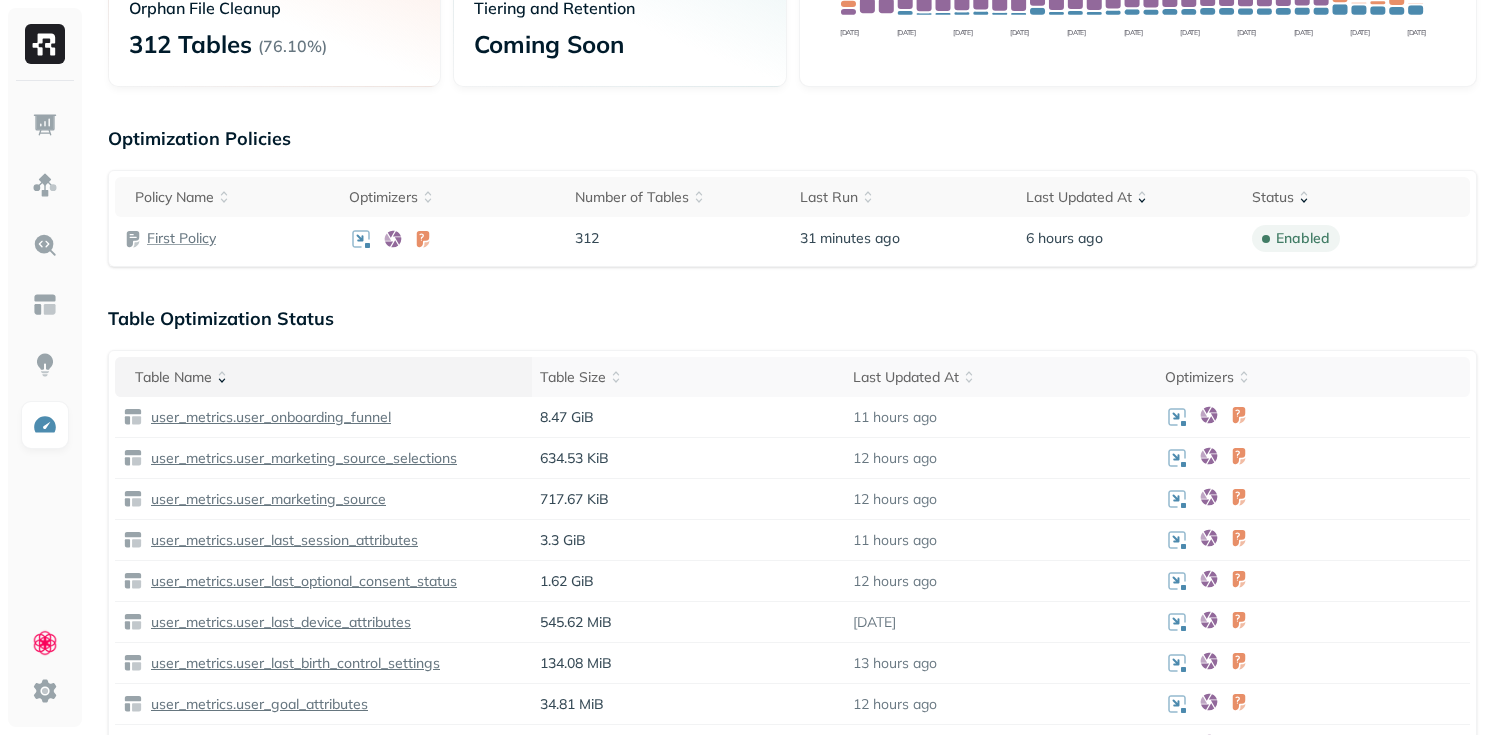 click on "Optimization New Policy Optimizers 1   POLICIES Data Compaction 312   Tables ( 76.10% ) 1   POLICIES Snapshot Expiration 312   Tables ( 76.10% ) 1   POLICIES Orphan File Cleanup 312   Tables ( 76.10% ) Tiering and Retention Coming Soon Optimization Runs Data Compaction Snapshot Expiration Orphan File Cleanup Jun 07 Jun 10 Jun 13 Jun 16 Jun 19 Jun 22 Jun 25 Jun 28 Jul 01 Jul 04 Jul 07 Optimization Policies Policy Name Optimizers Number of Tables Last Run Last Updated At Status First Policy 312 31 minutes ago 6 hours ago enabled Table Optimization Status Table Name Table Size Last Updated At Optimizers user_metrics.user_onboarding_funnel 8.47 GiB 11 hours ago user_metrics.user_marketing_source_selections 634.53 KiB 12 hours ago user_metrics.user_marketing_source 717.67 KiB 12 hours ago user_metrics.user_last_session_attributes 3.3 GiB 11 hours ago user_metrics.user_last_optional_consent_status 1.62 GiB 12 hours ago user_metrics.user_last_device_attributes 545.62 MiB 16 days ago 134.08 MiB 13 hours ago 34.81 MiB" at bounding box center (792, 574) 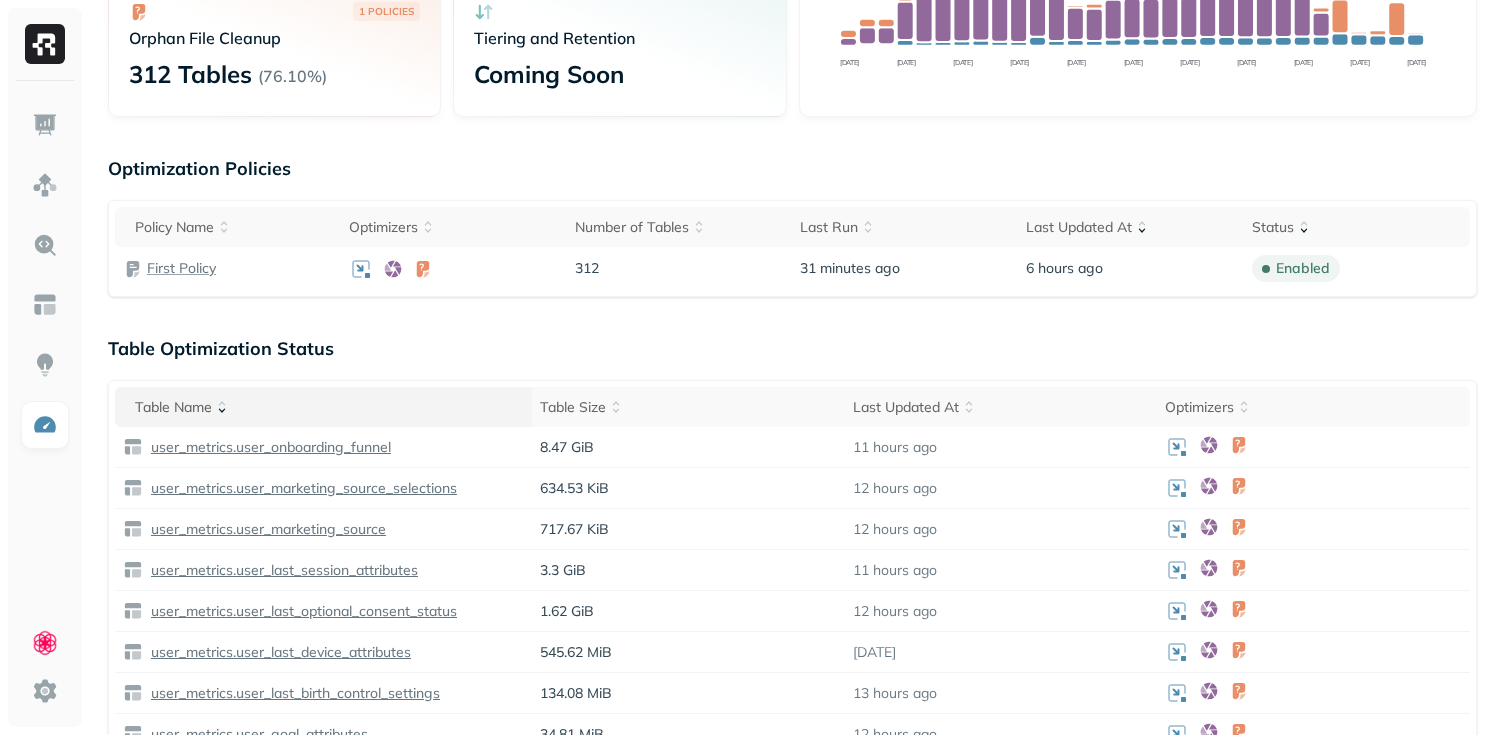 scroll, scrollTop: 307, scrollLeft: 0, axis: vertical 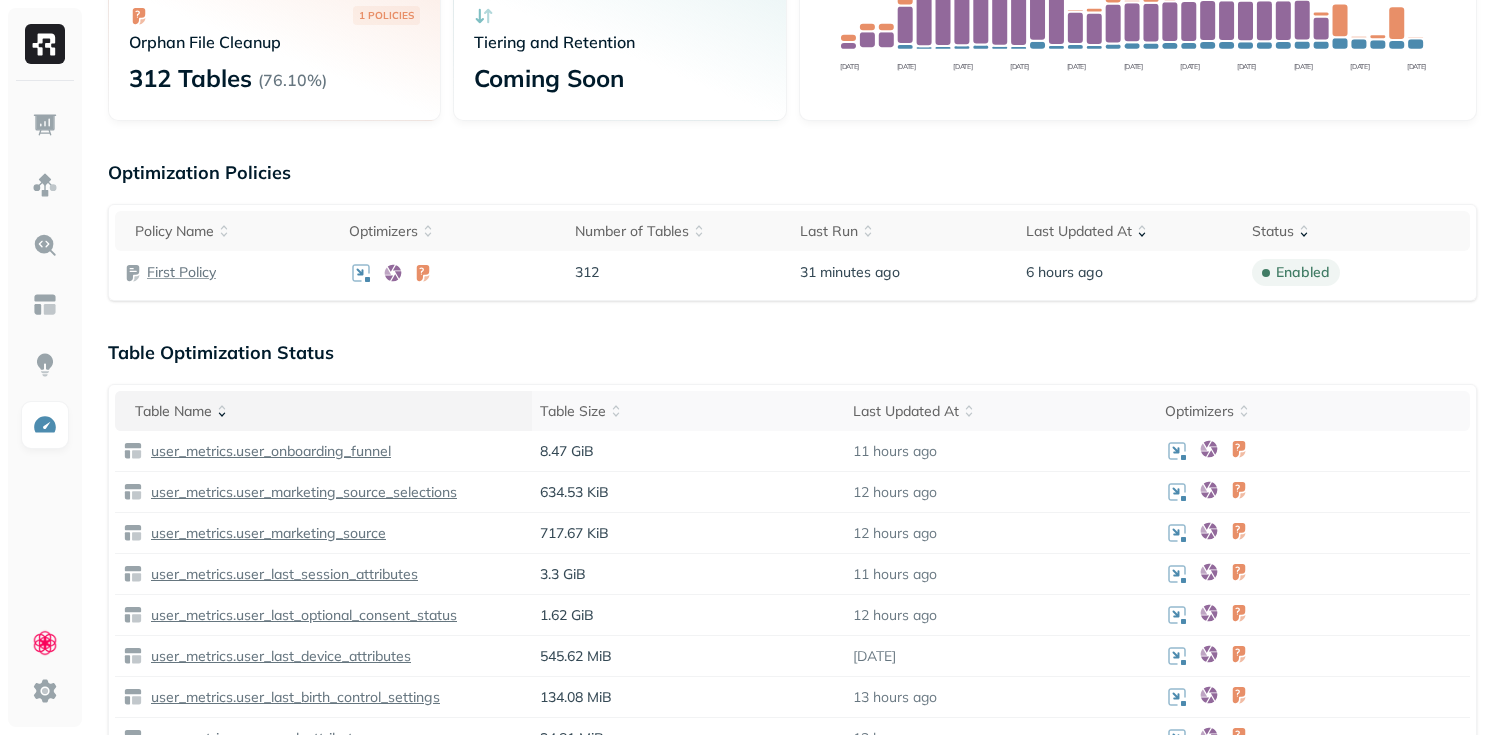 click on "Table Optimization Status" at bounding box center (792, 352) 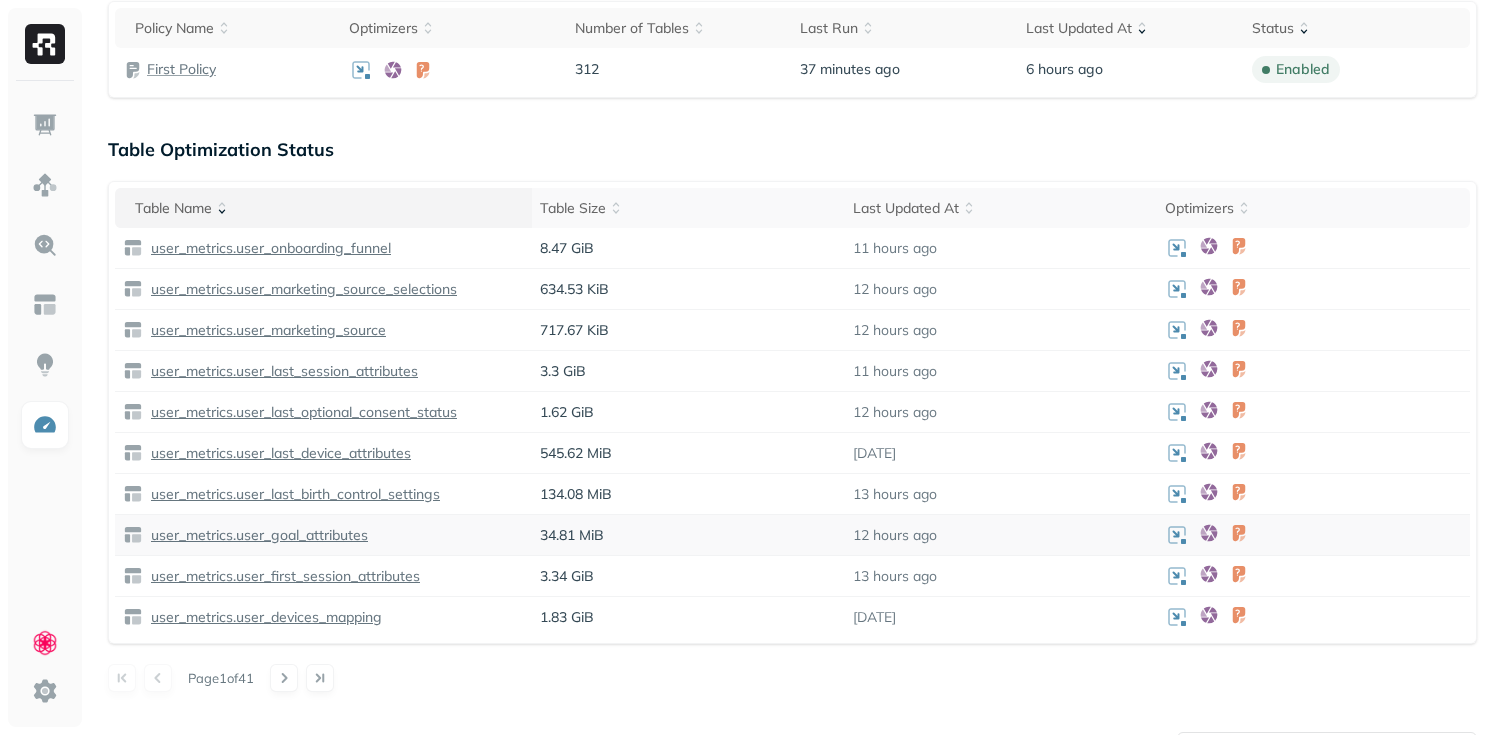scroll, scrollTop: 386, scrollLeft: 0, axis: vertical 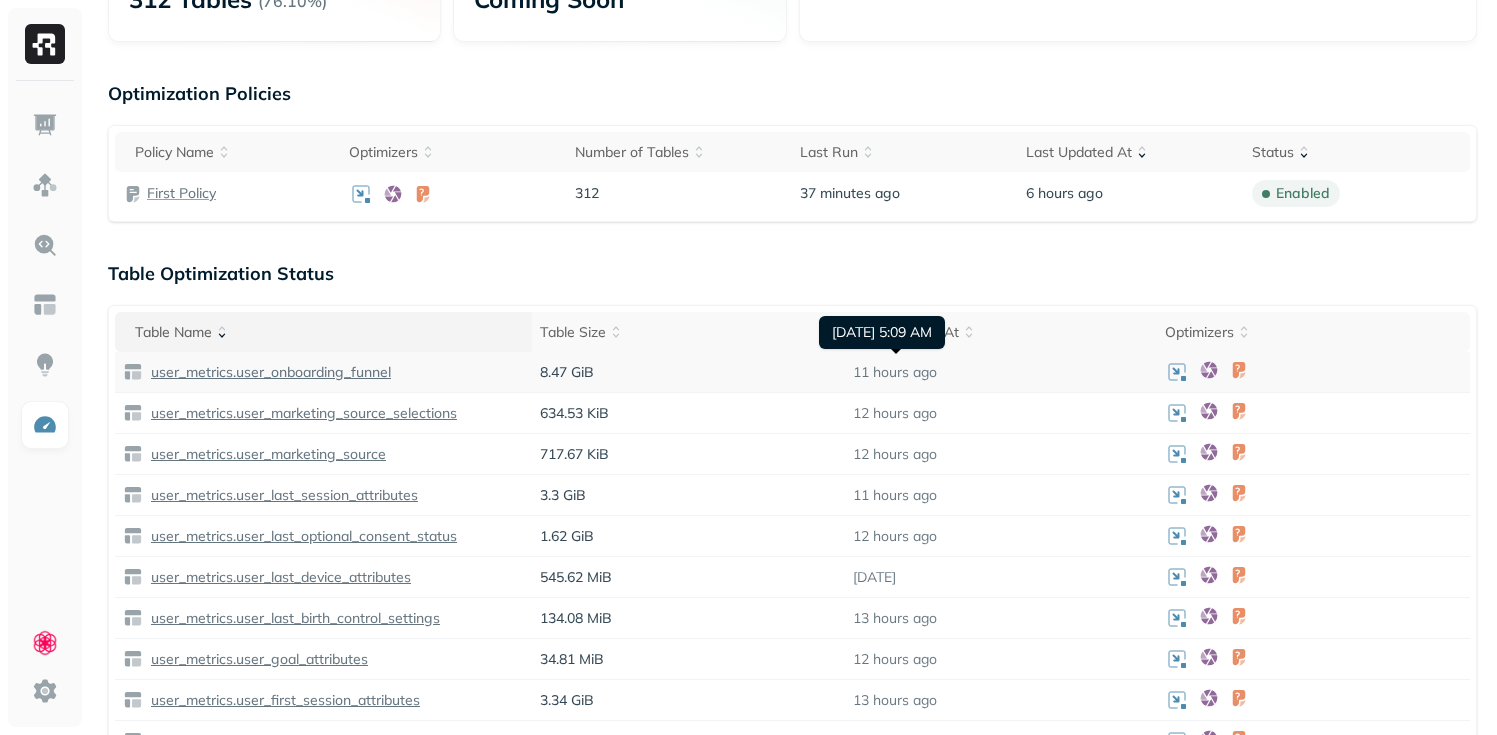 click on "11 hours ago" at bounding box center (895, 372) 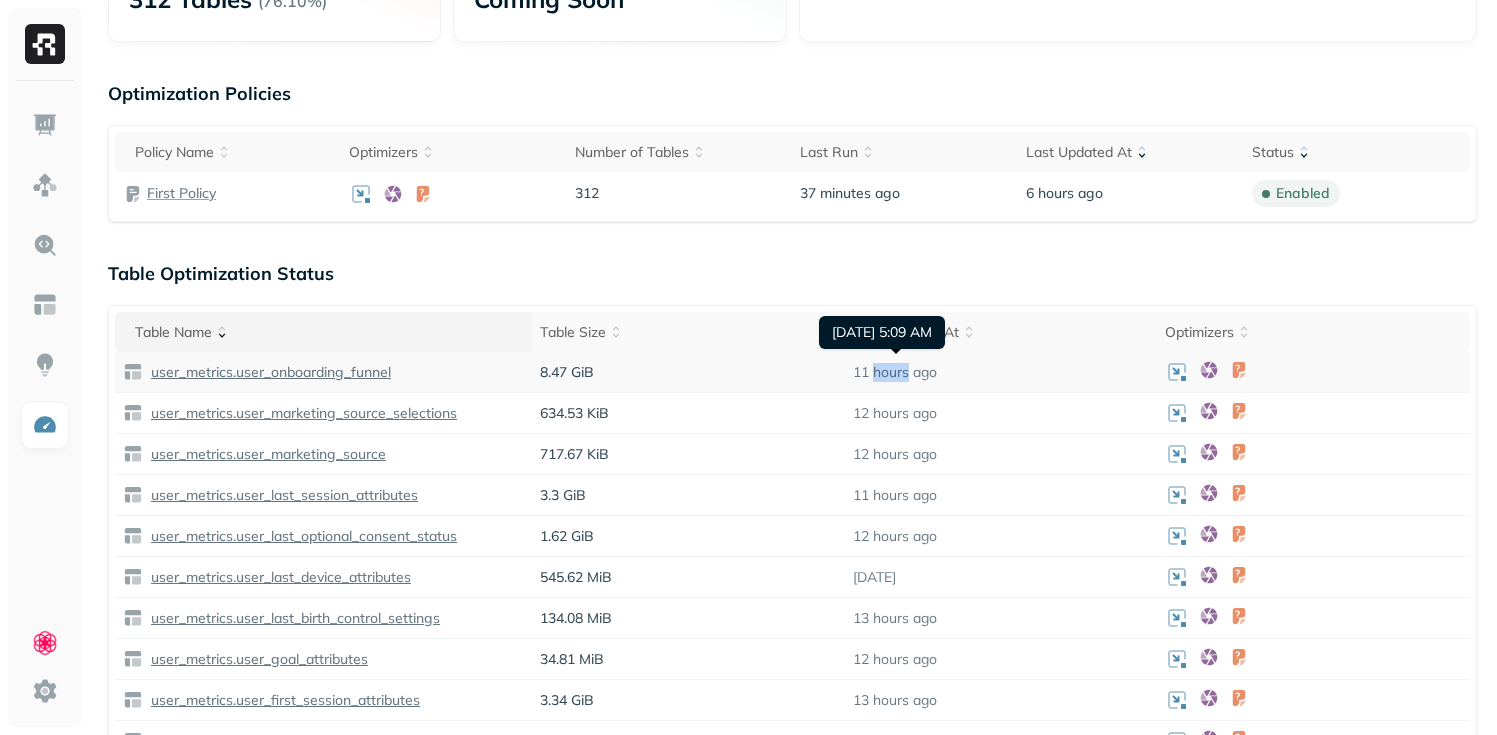 click on "11 hours ago" at bounding box center [895, 372] 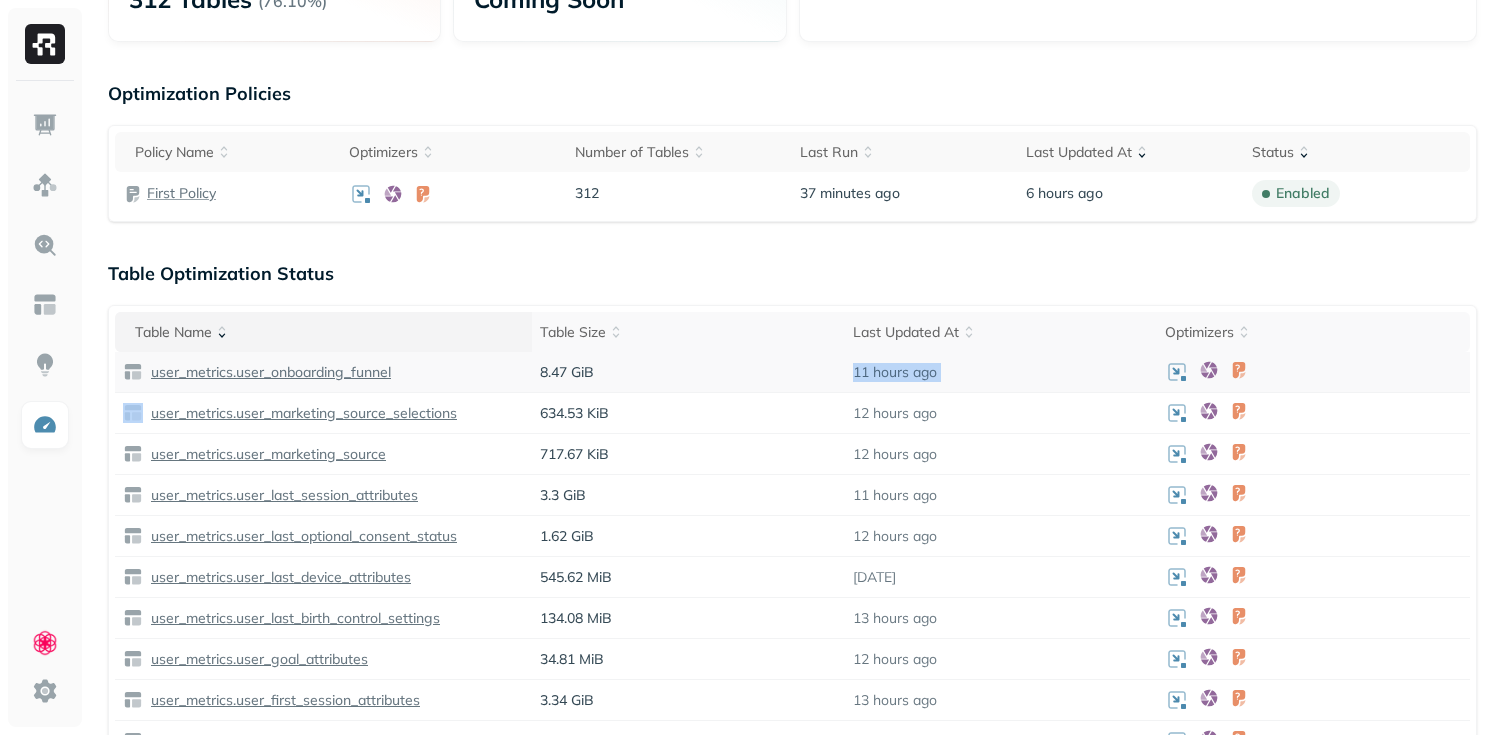 click on "11 hours ago" at bounding box center [895, 372] 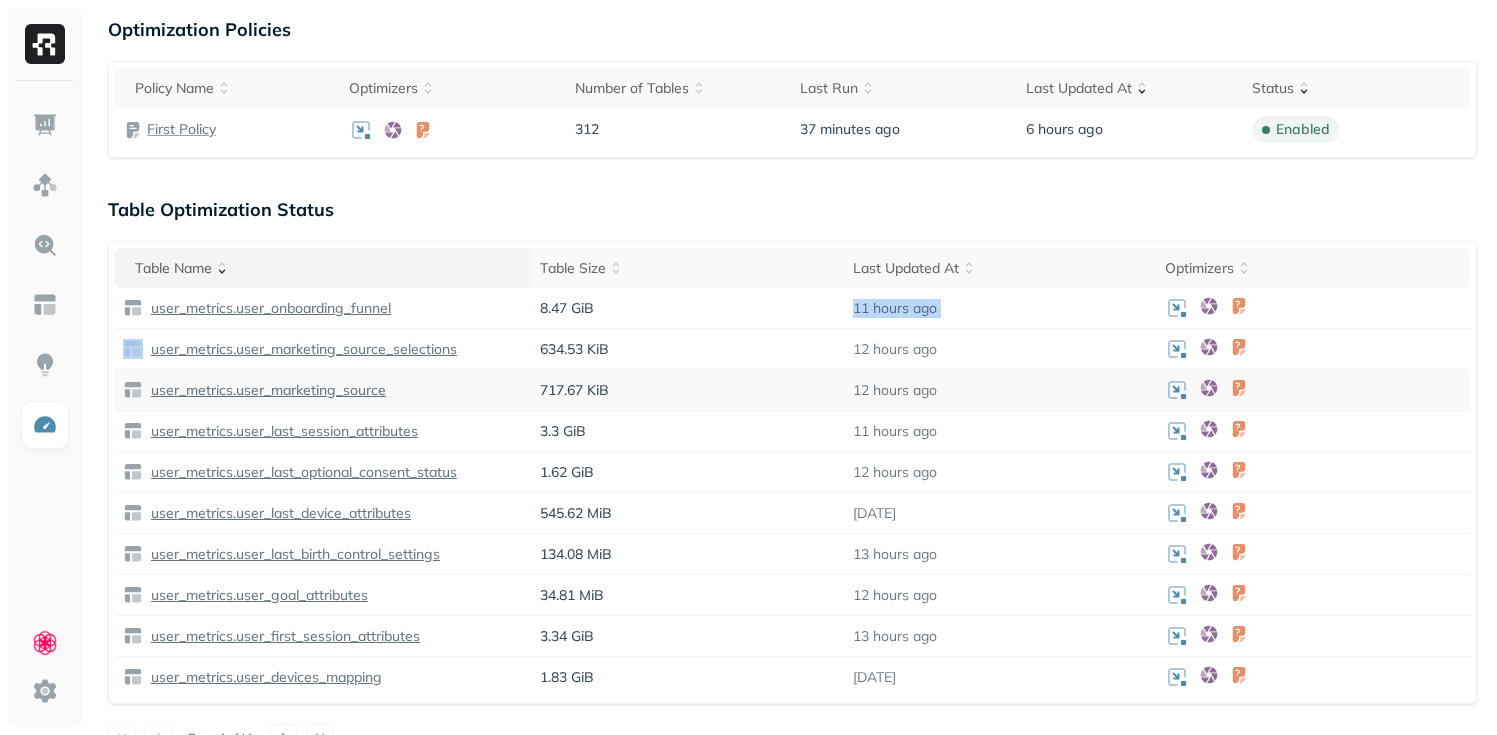 scroll, scrollTop: 460, scrollLeft: 0, axis: vertical 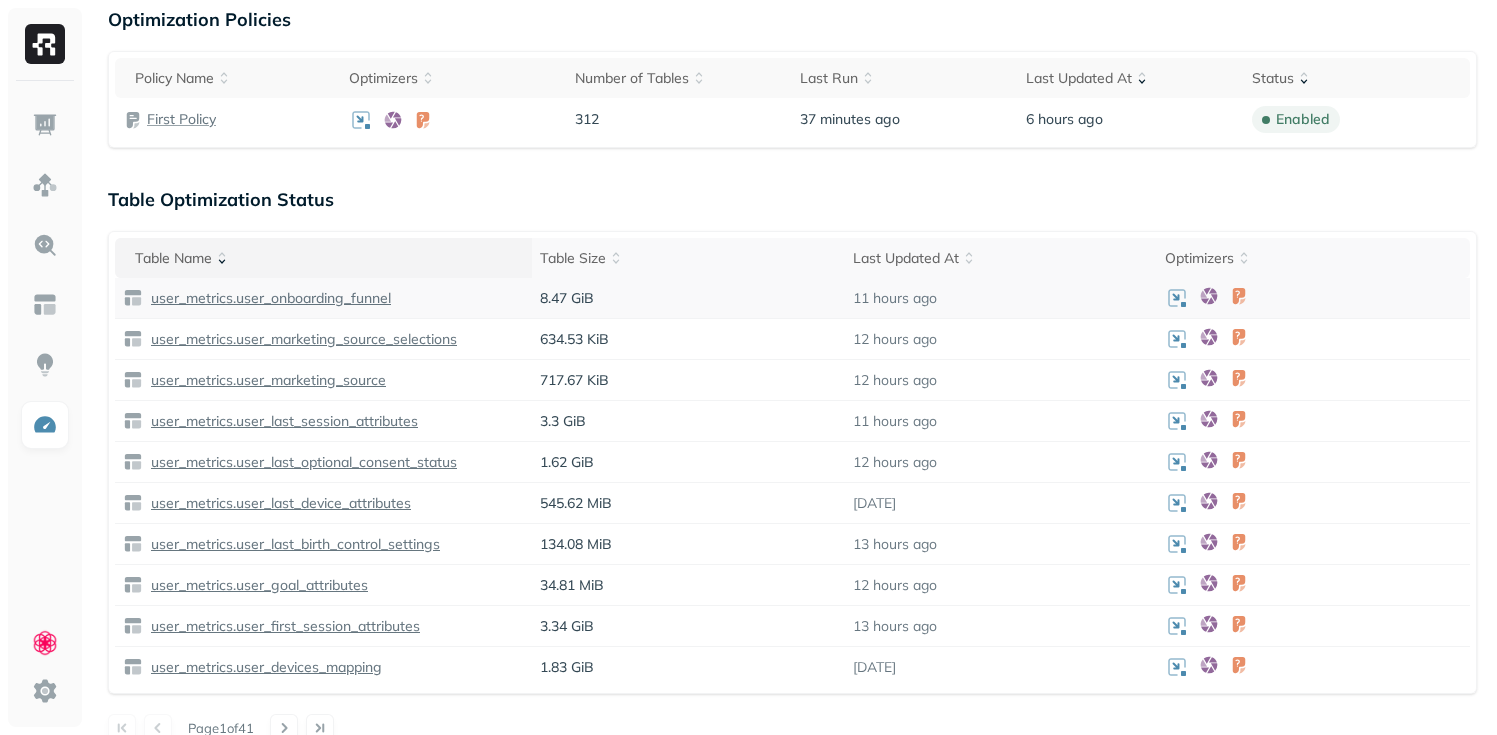click on "8.47 GiB" at bounding box center [688, 298] 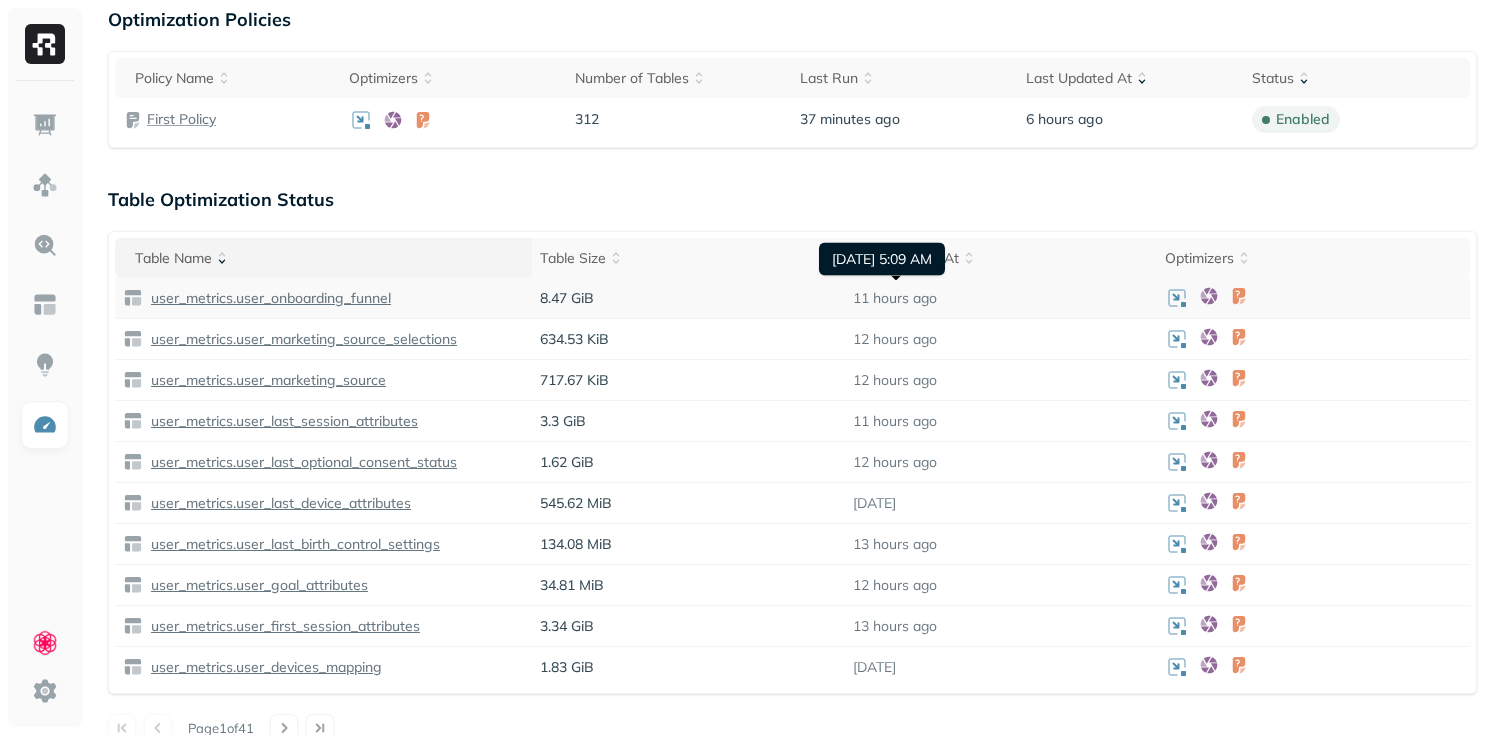 click on "11 hours ago" at bounding box center [895, 298] 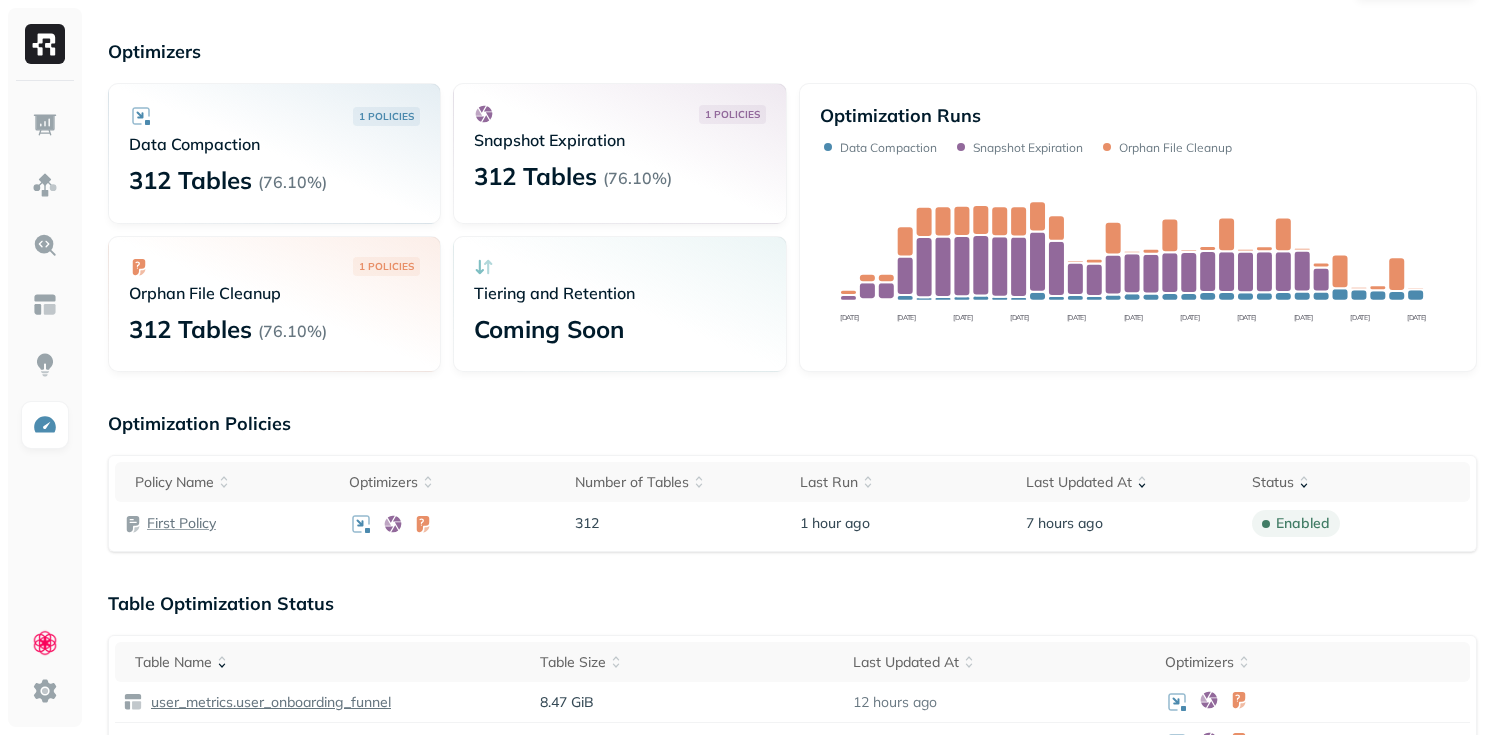 scroll, scrollTop: 353, scrollLeft: 0, axis: vertical 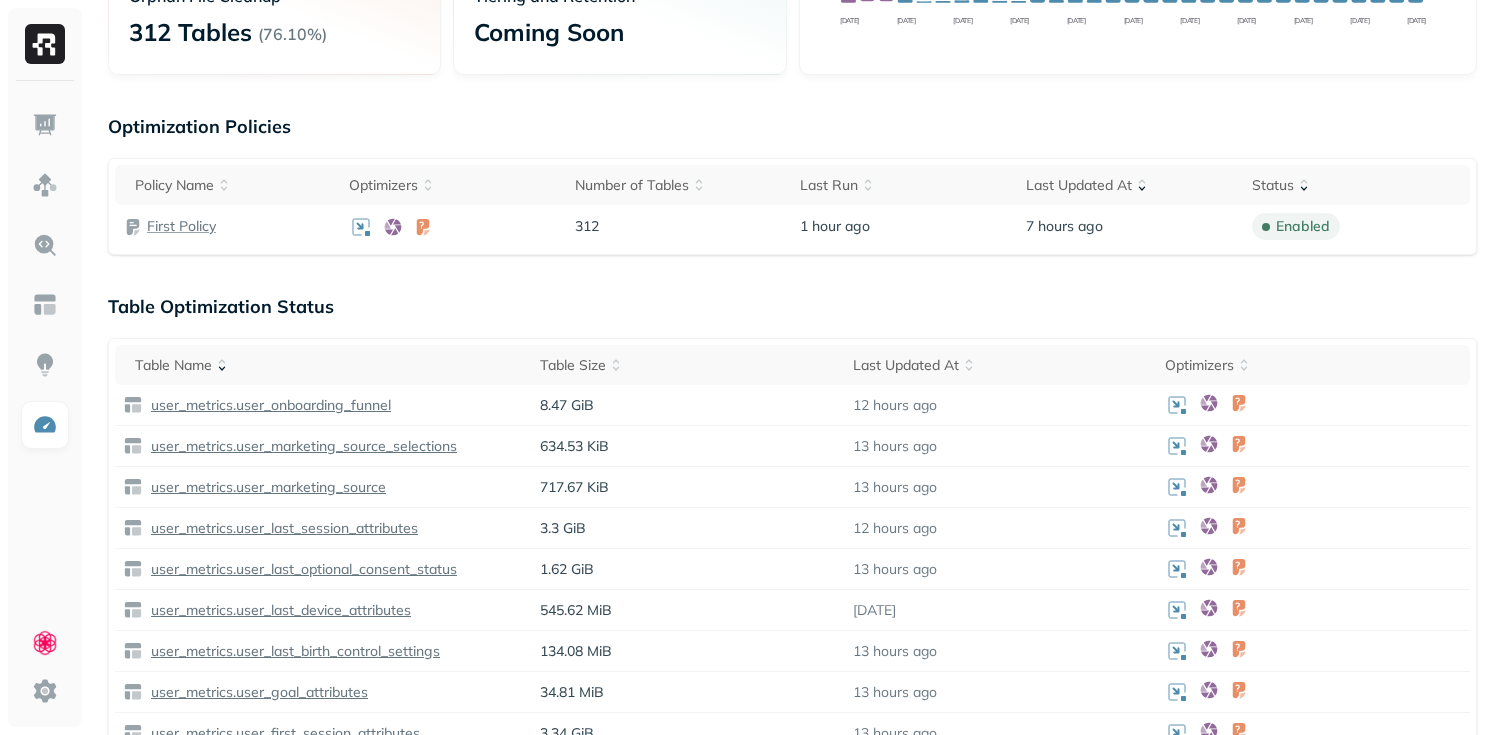 click on "Table Optimization Status Table Name Table Size Last Updated At Optimizers user_metrics.user_onboarding_funnel 8.47 GiB 12 hours ago user_metrics.user_marketing_source_selections 634.53 KiB 13 hours ago user_metrics.user_marketing_source 717.67 KiB 13 hours ago user_metrics.user_last_session_attributes 3.3 GiB 12 hours ago user_metrics.user_last_optional_consent_status 1.62 GiB 13 hours ago user_metrics.user_last_device_attributes 545.62 MiB 16 days ago user_metrics.user_last_birth_control_settings 134.08 MiB 13 hours ago user_metrics.user_goal_attributes 34.81 MiB 13 hours ago user_metrics.user_first_session_attributes 3.34 GiB 13 hours ago user_metrics.user_devices_mapping 1.83 GiB 18 days ago Page  1  of  41" at bounding box center (792, 572) 